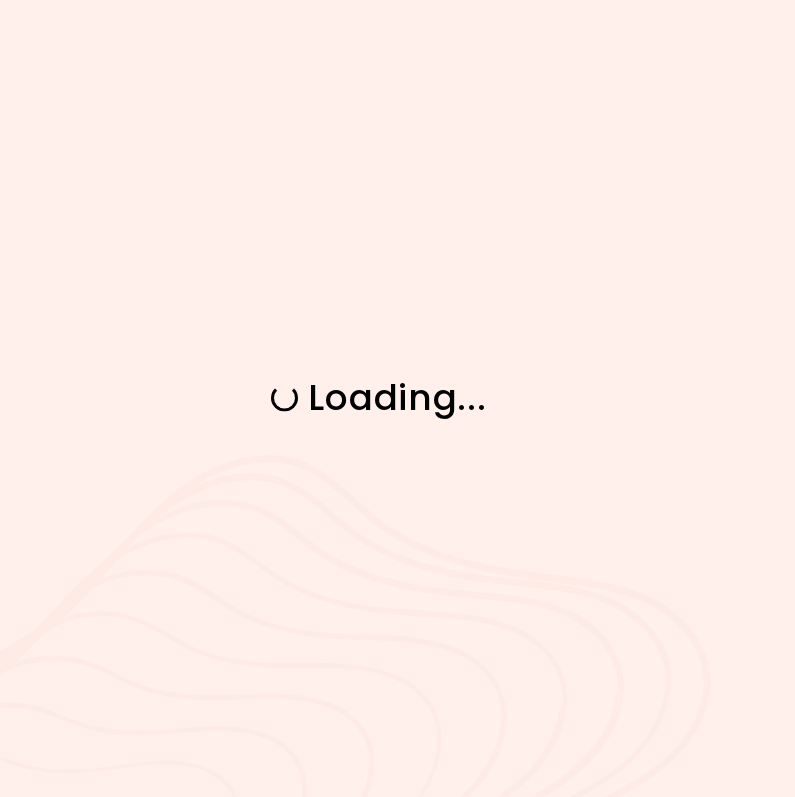 scroll, scrollTop: 0, scrollLeft: 0, axis: both 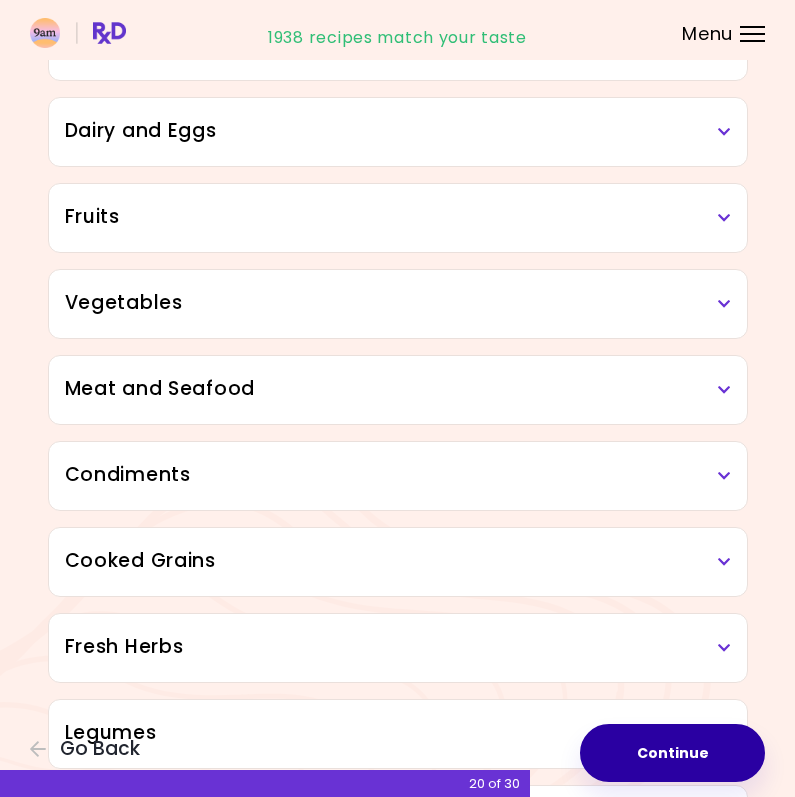 click on "Continue" at bounding box center [672, 753] 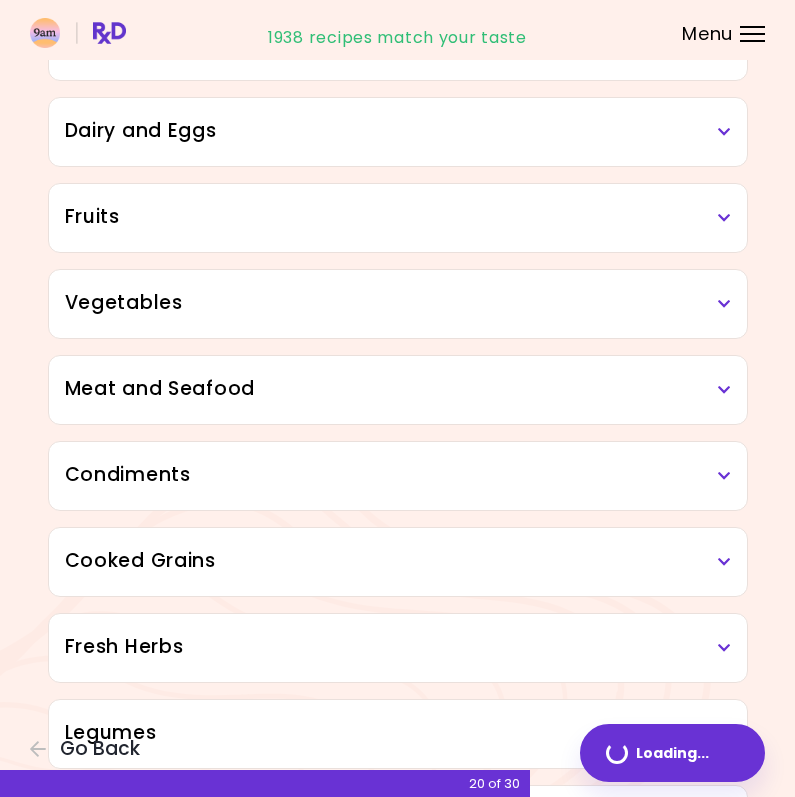 scroll, scrollTop: 0, scrollLeft: 0, axis: both 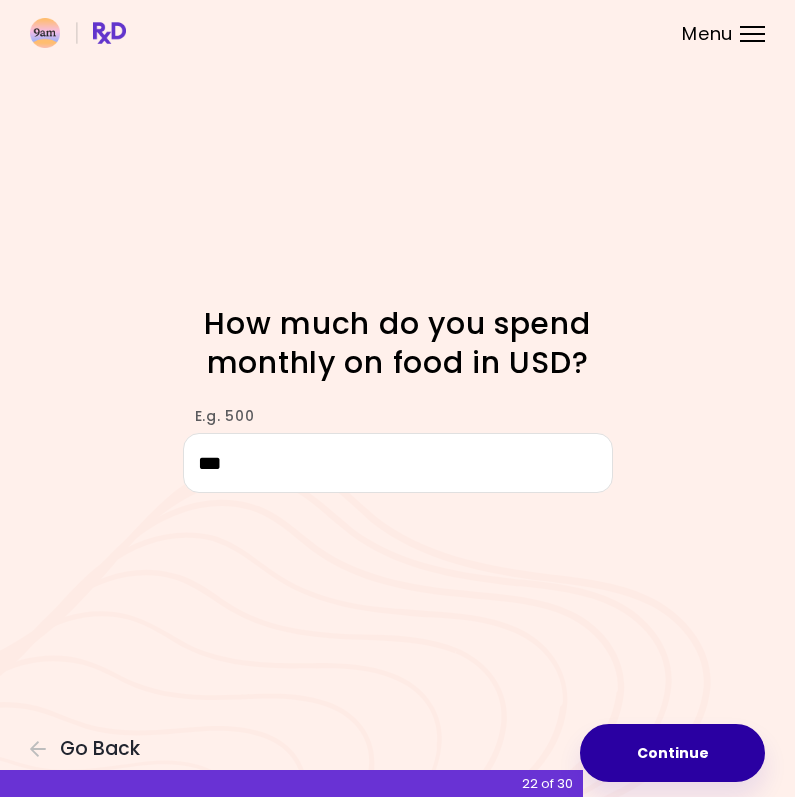 type on "***" 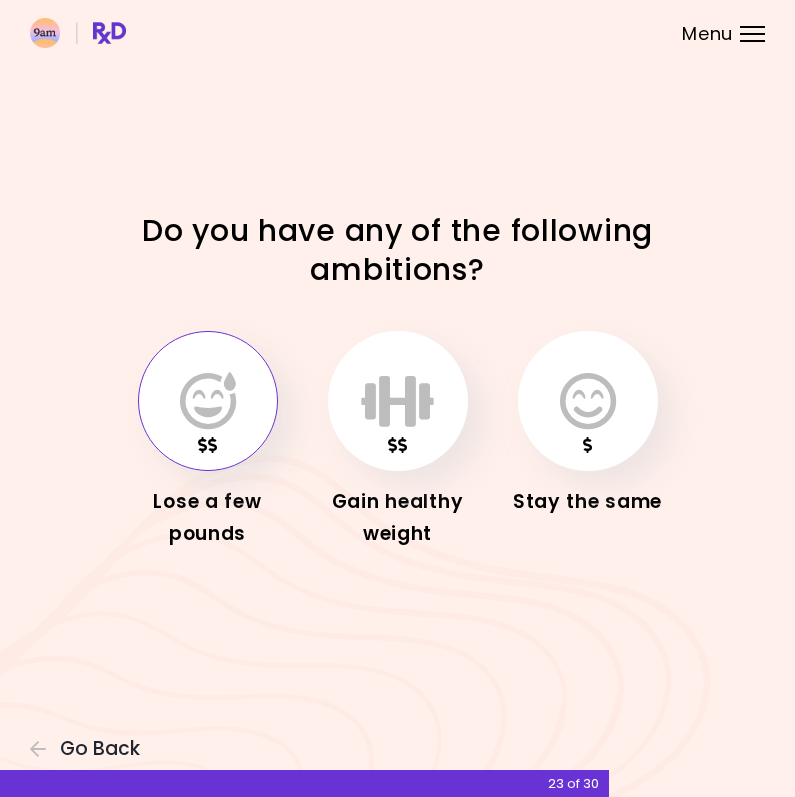 click at bounding box center (208, 401) 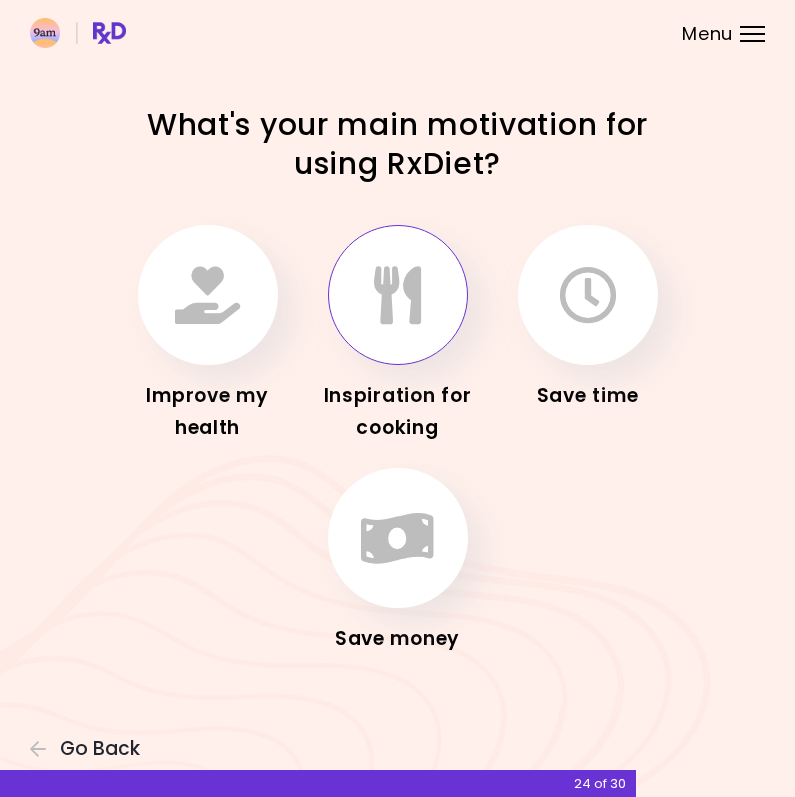 click at bounding box center [397, 295] 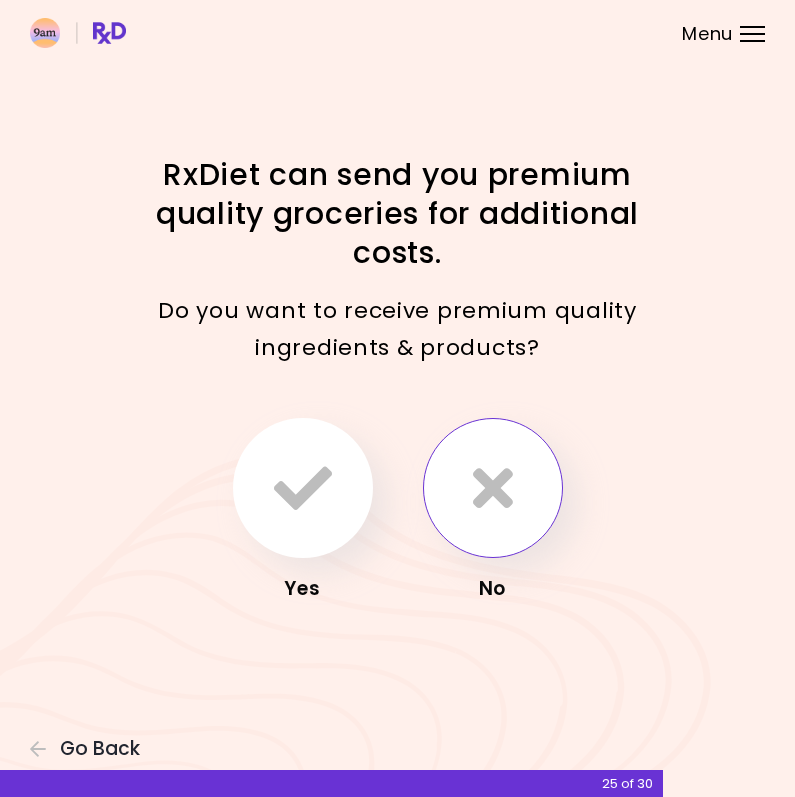 click at bounding box center [493, 488] 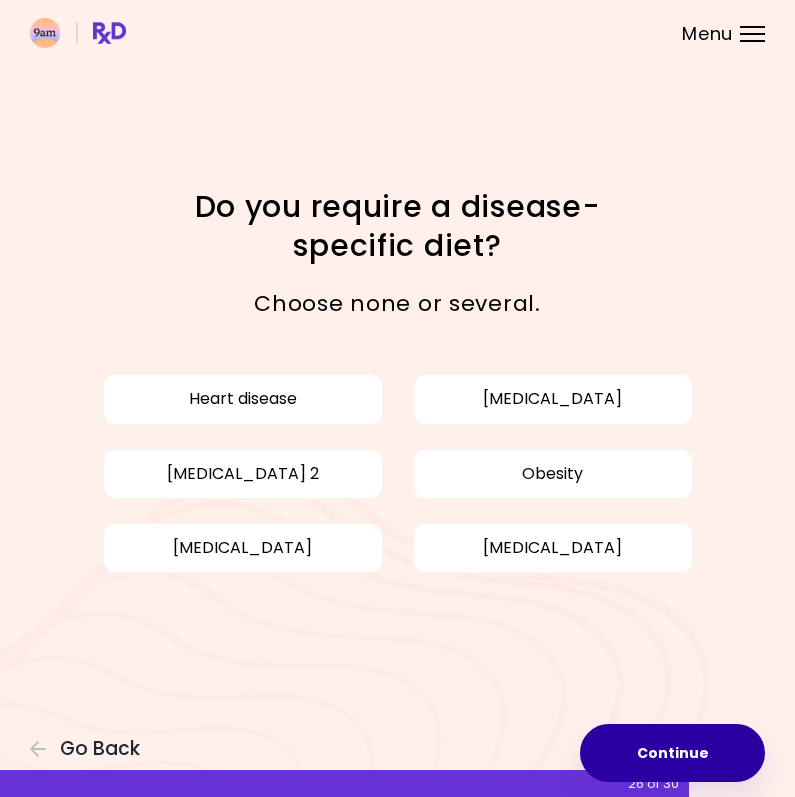 click on "Continue" at bounding box center [672, 753] 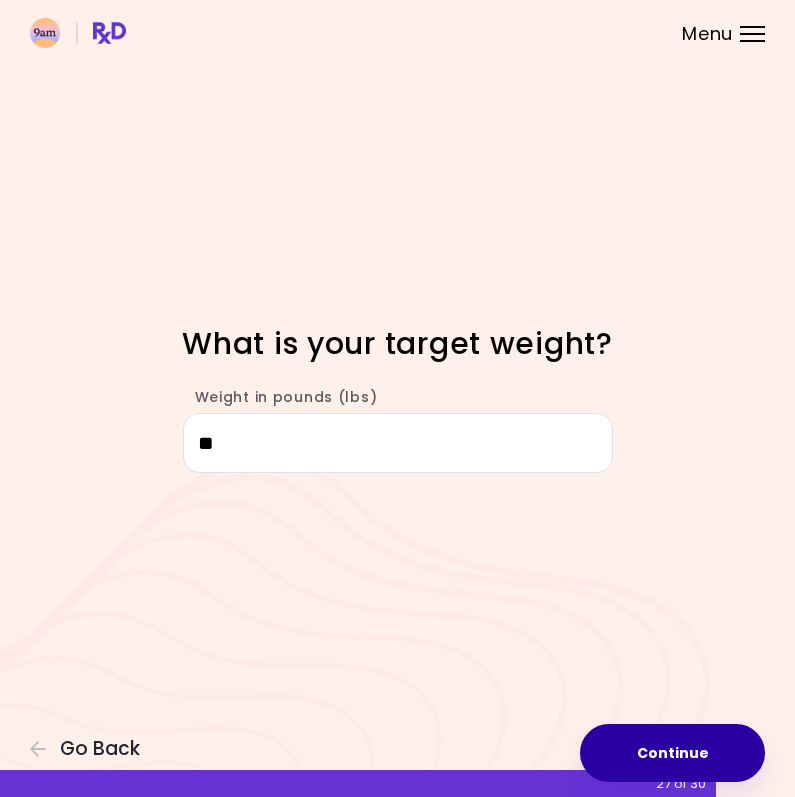 type on "*" 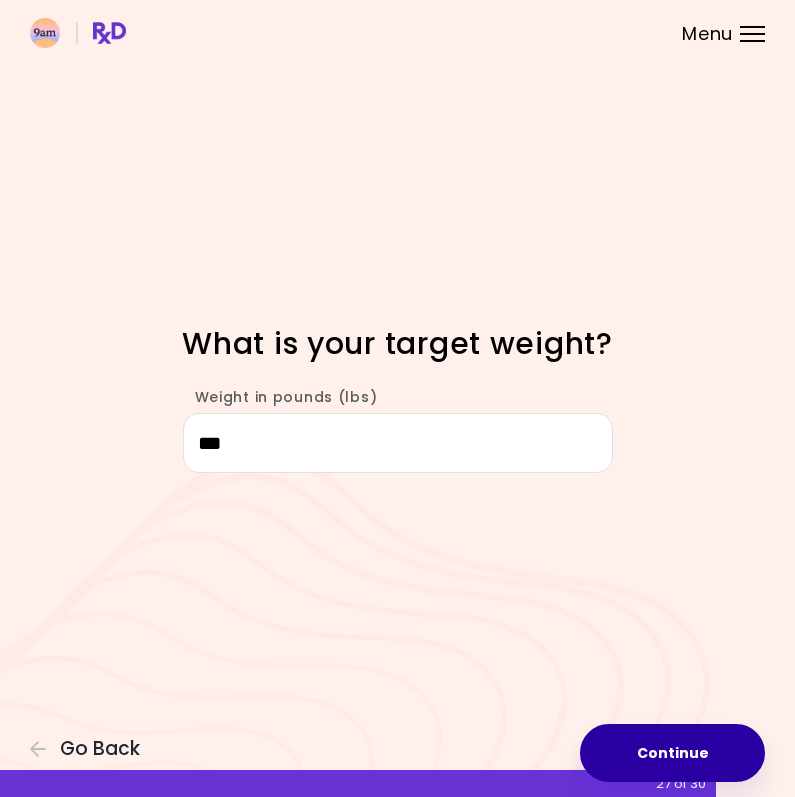 type on "***" 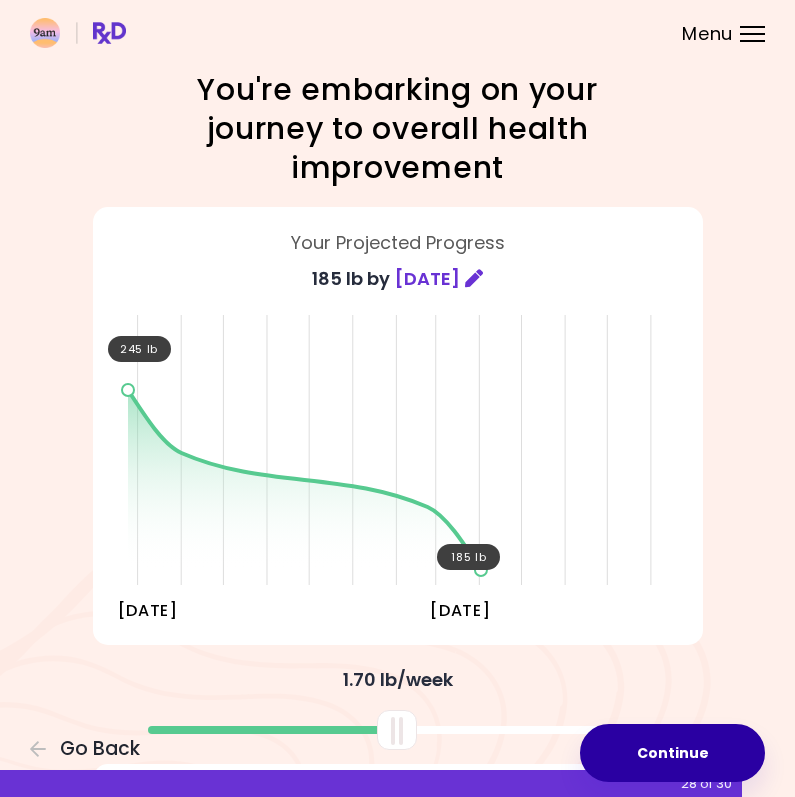 click on "Continue" at bounding box center [672, 753] 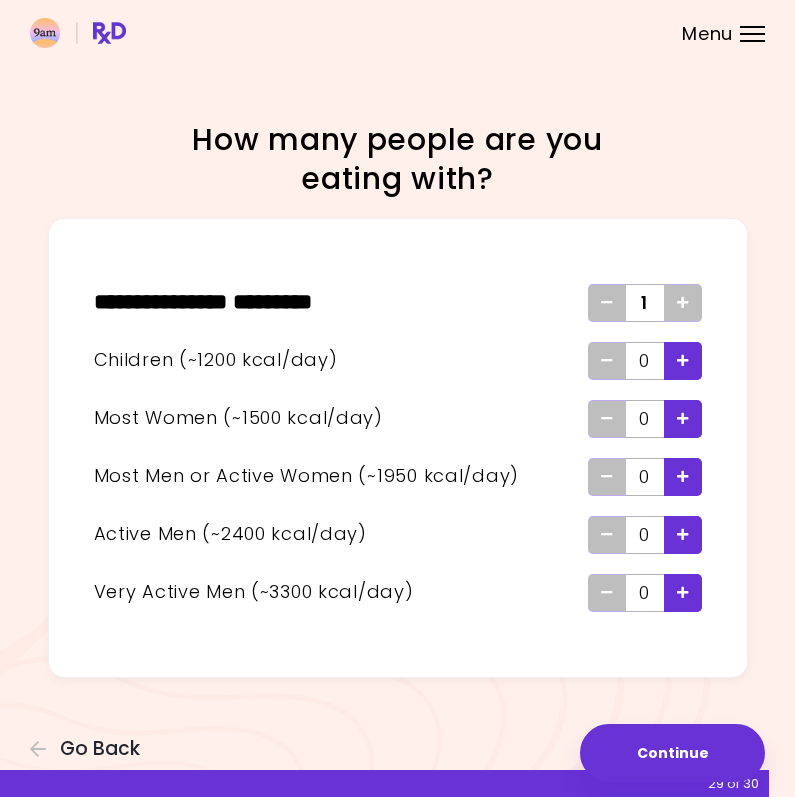 click at bounding box center (683, 360) 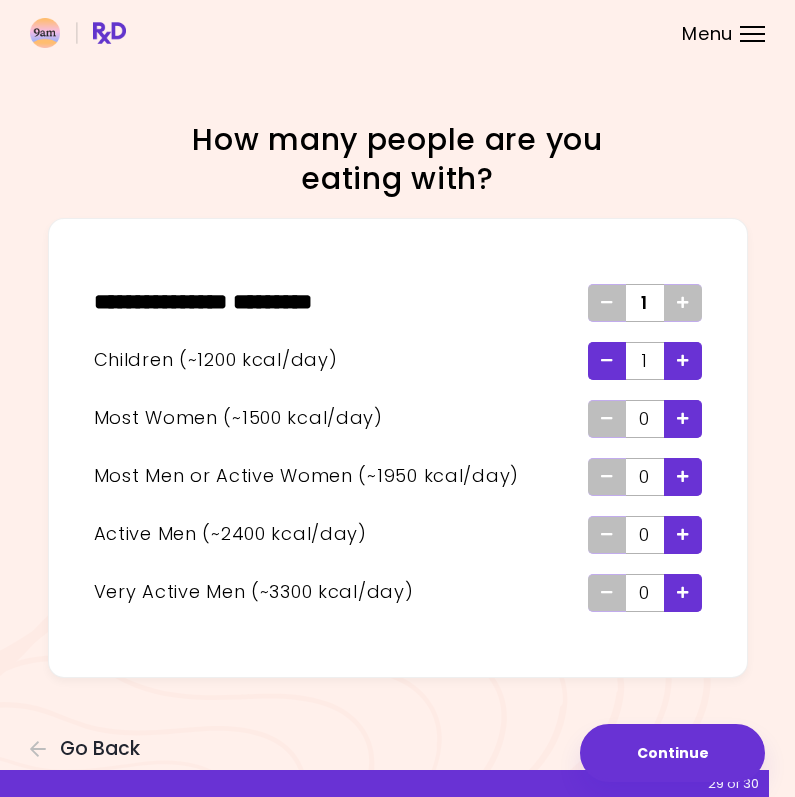 click at bounding box center [683, 360] 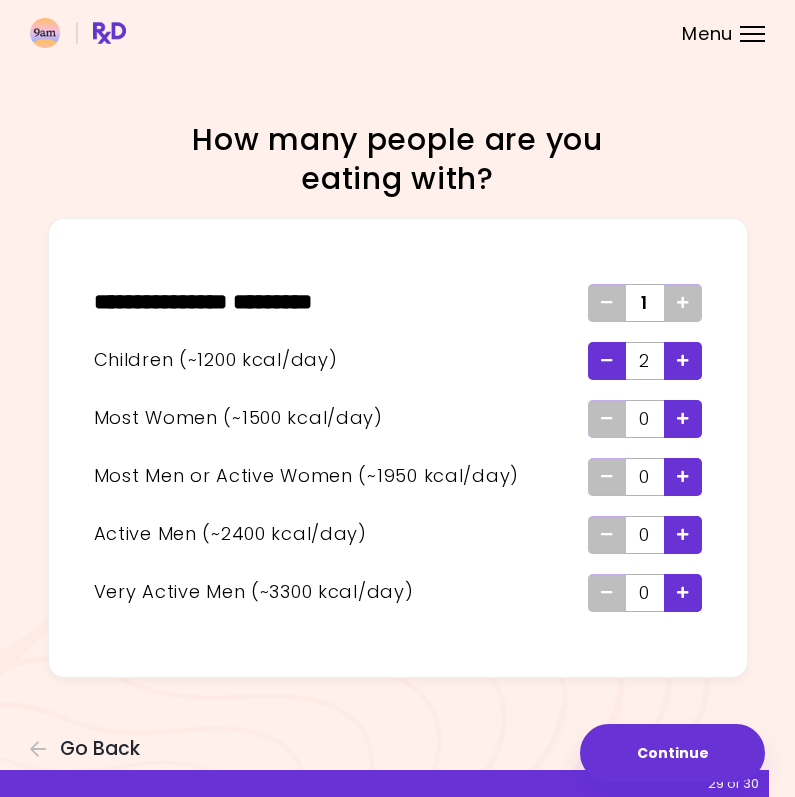 click at bounding box center (683, 419) 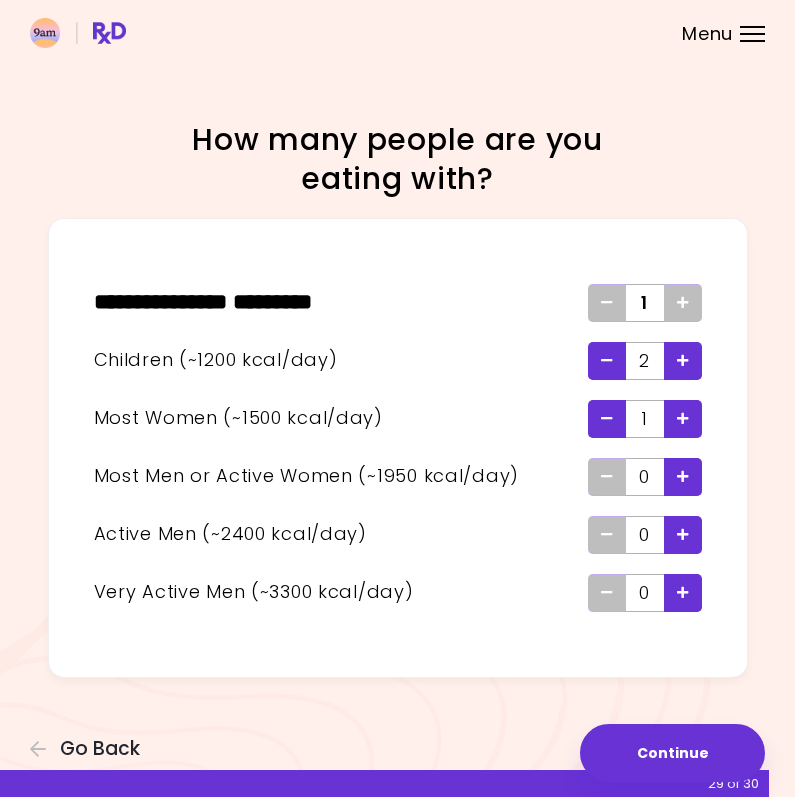 click at bounding box center (607, 302) 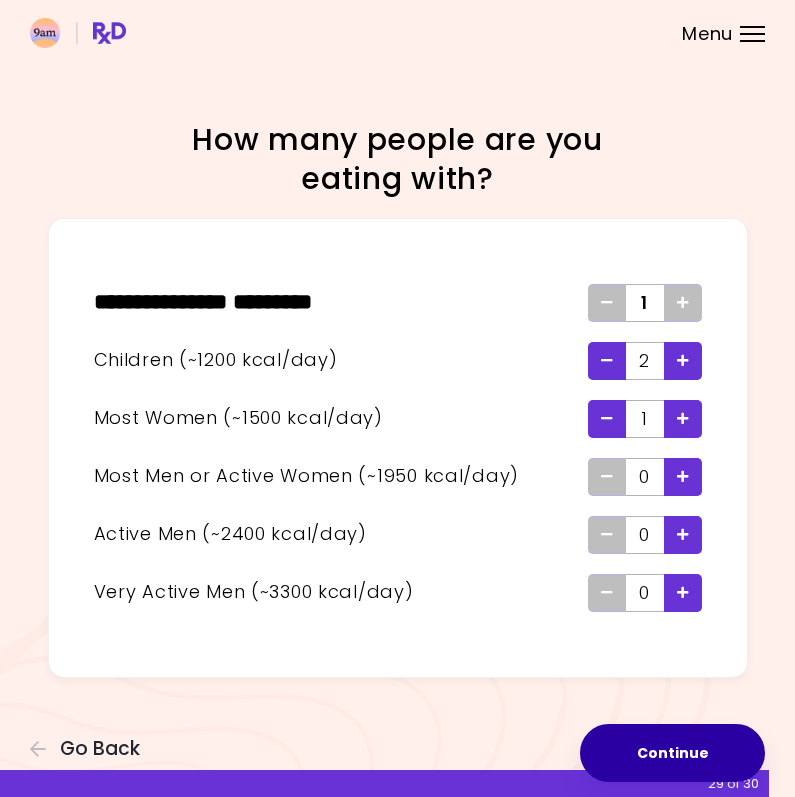 click on "Continue" at bounding box center (672, 753) 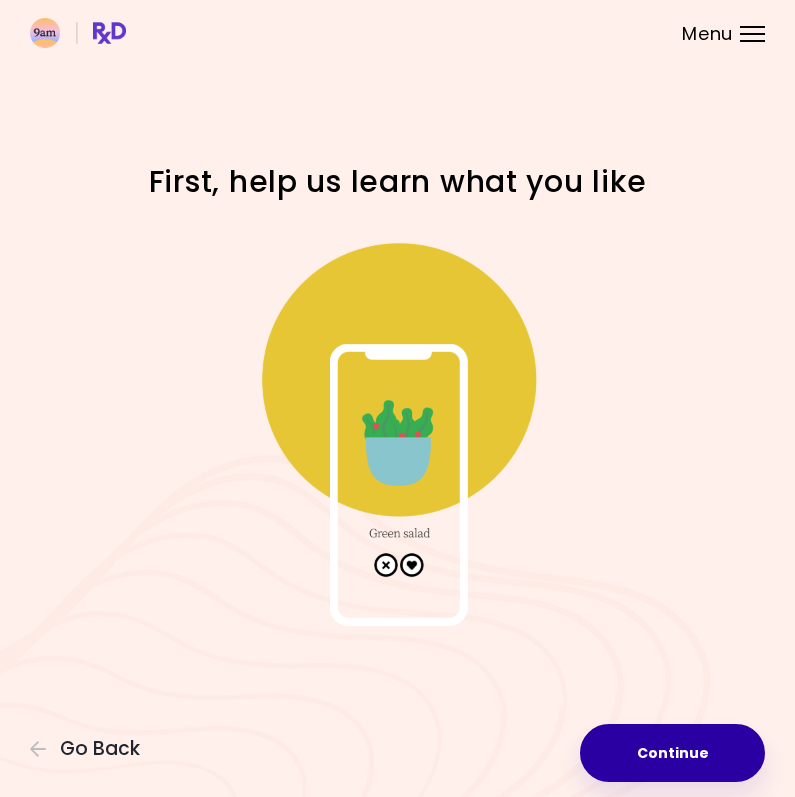 click on "Continue" at bounding box center [672, 753] 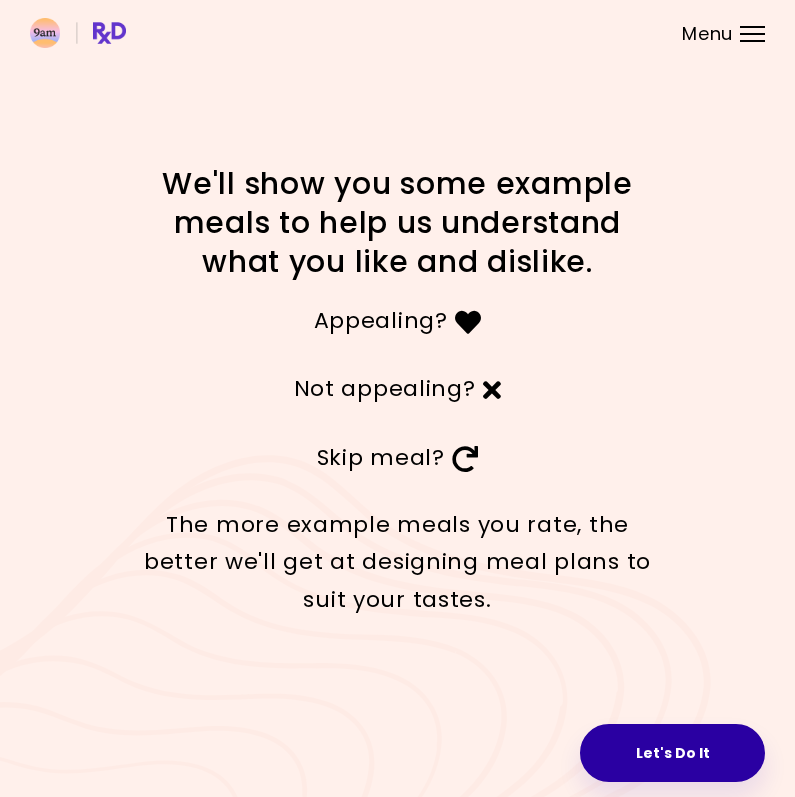click on "Let's Do It" at bounding box center [672, 753] 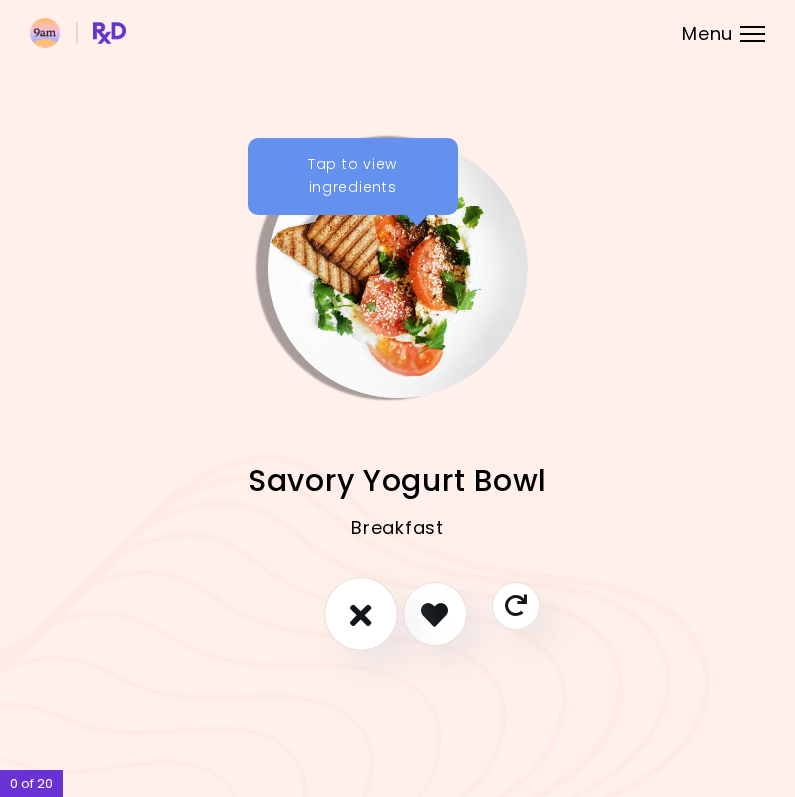 click at bounding box center (361, 614) 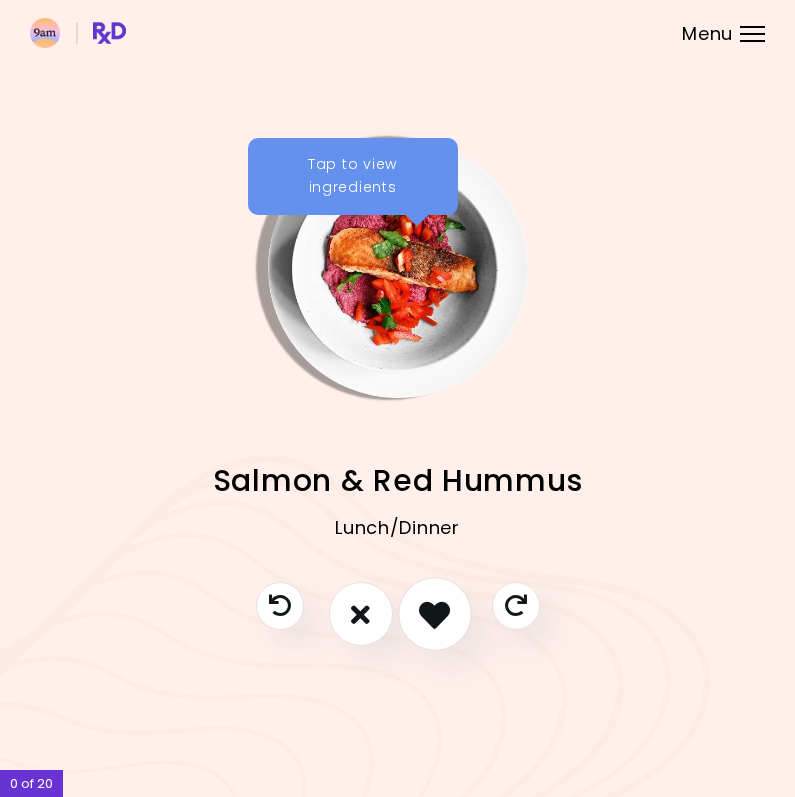 click at bounding box center [434, 614] 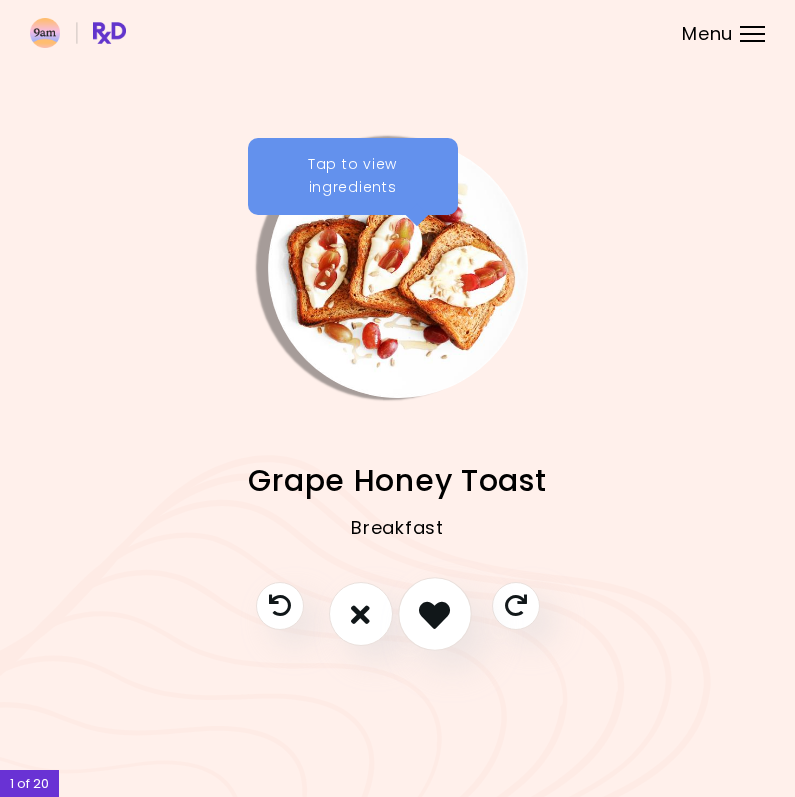 click at bounding box center (434, 614) 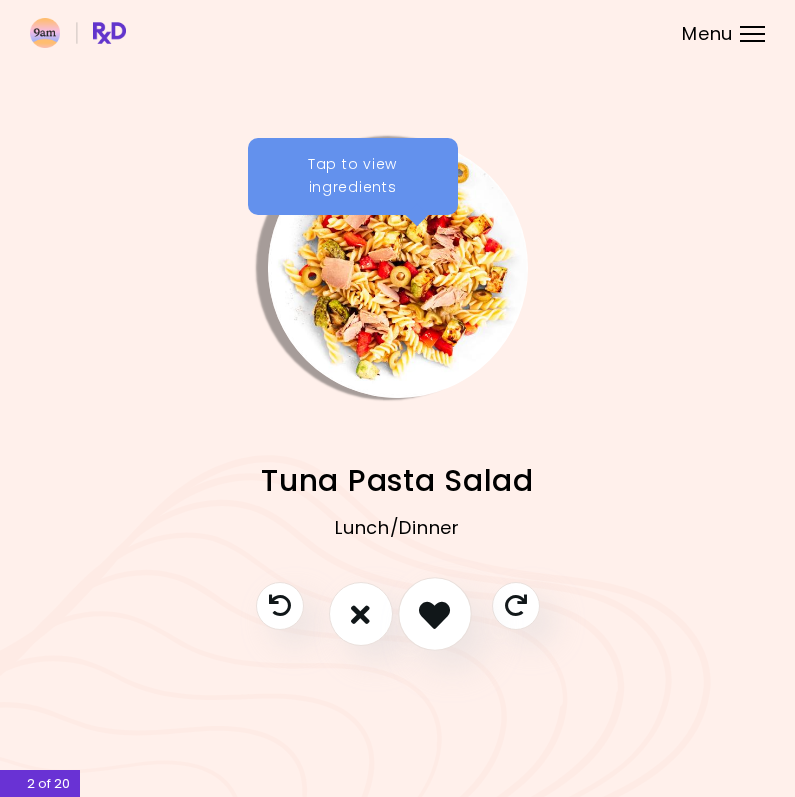 click at bounding box center (434, 614) 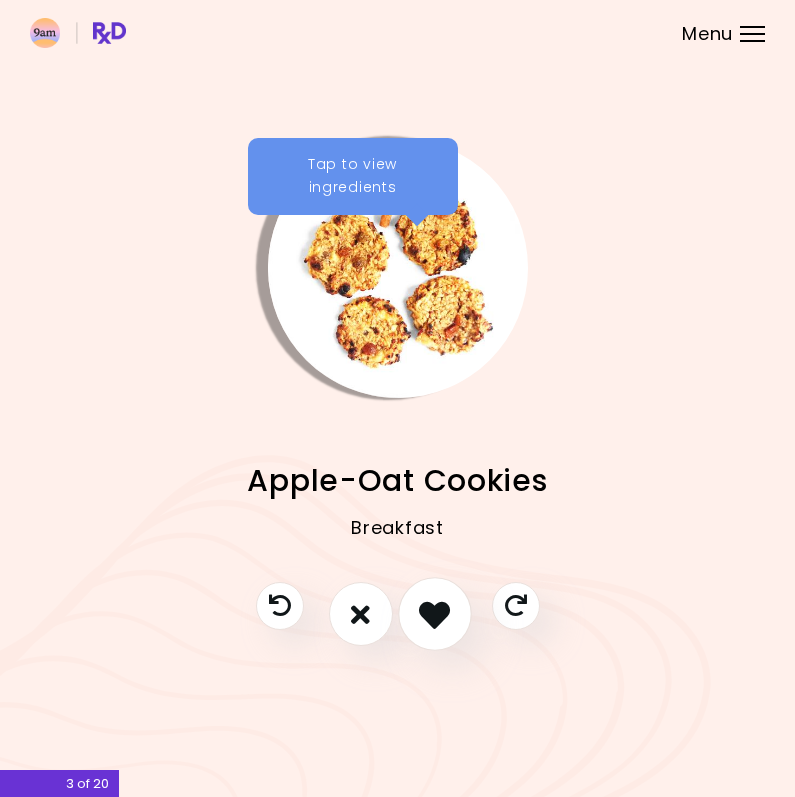 click at bounding box center (434, 614) 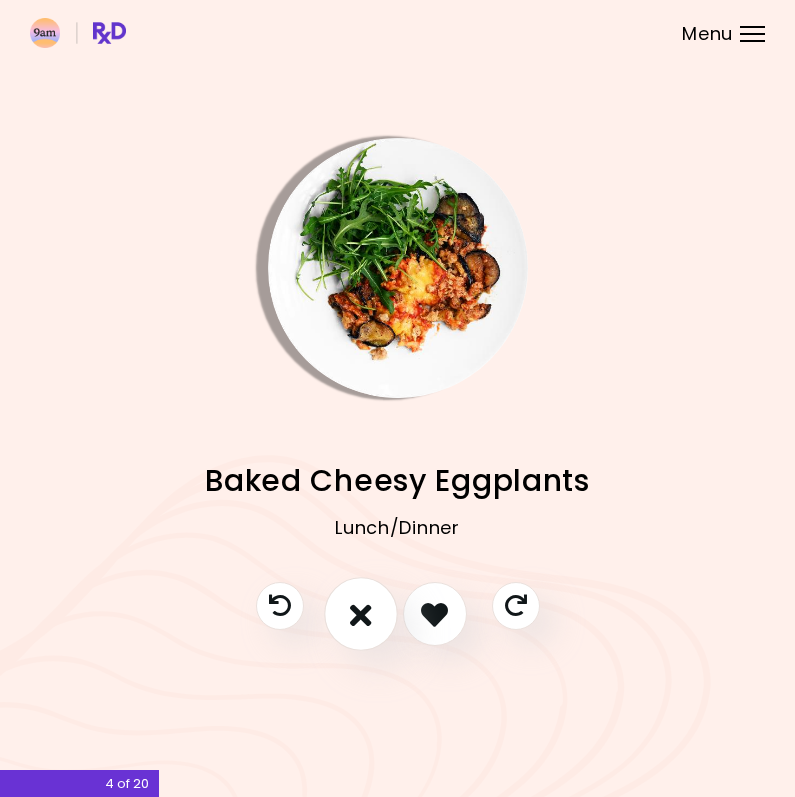 click at bounding box center (361, 614) 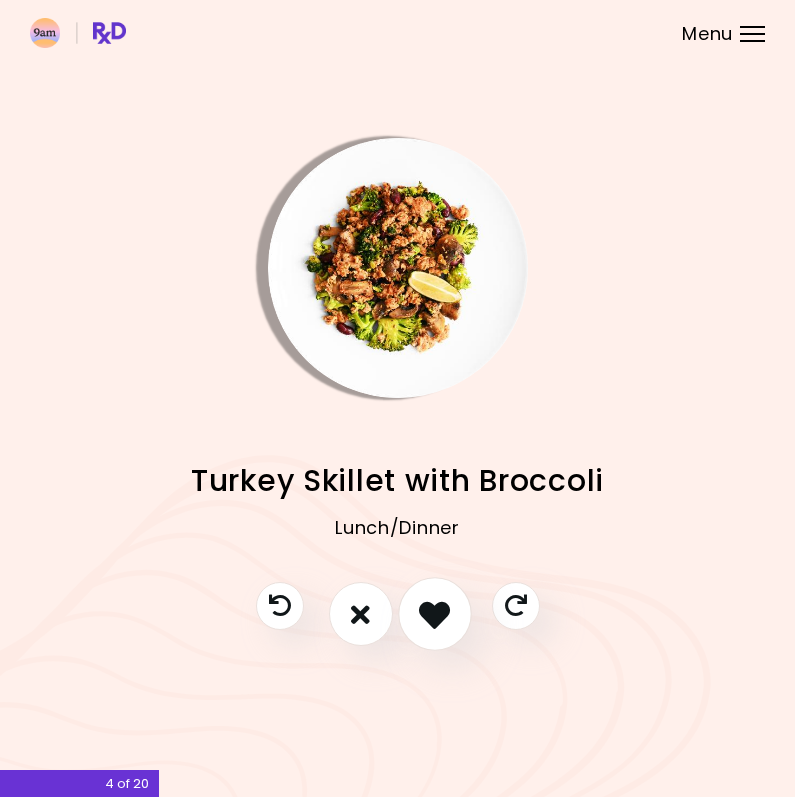 click at bounding box center [435, 615] 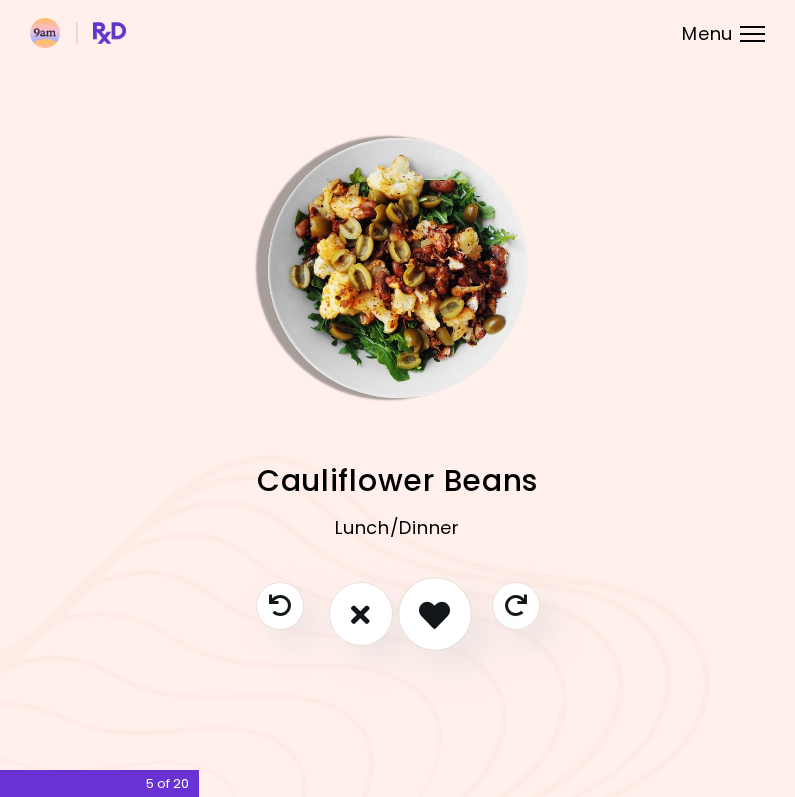 click at bounding box center (435, 615) 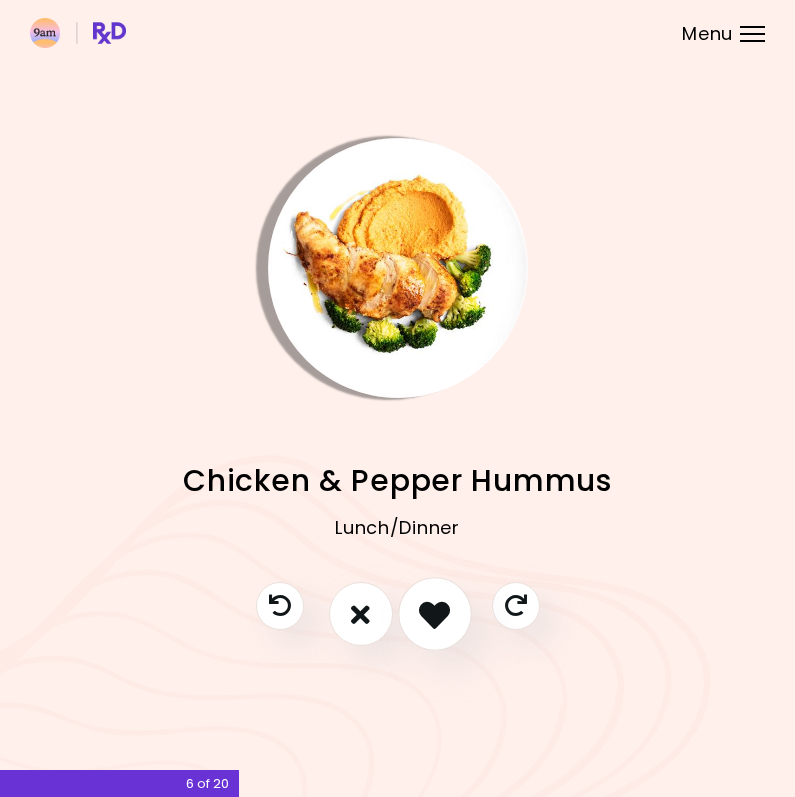 click at bounding box center (435, 615) 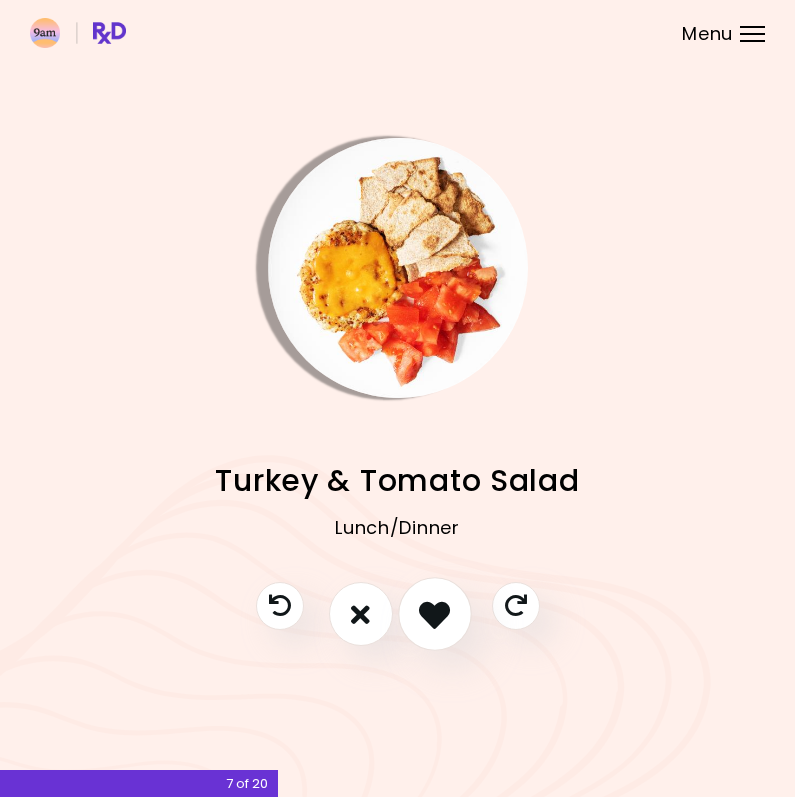 click at bounding box center (435, 615) 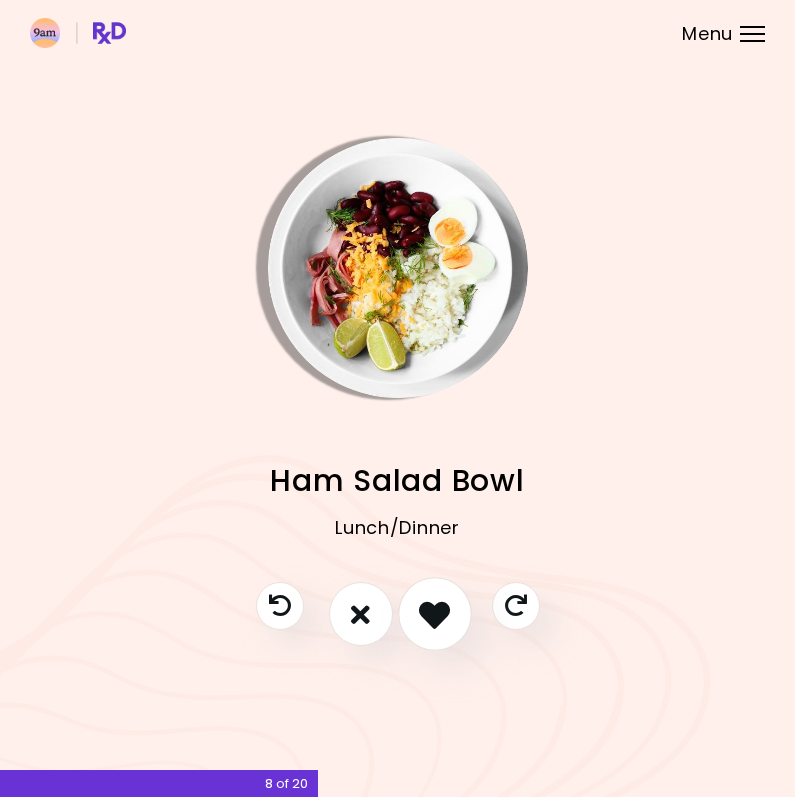 click at bounding box center [435, 615] 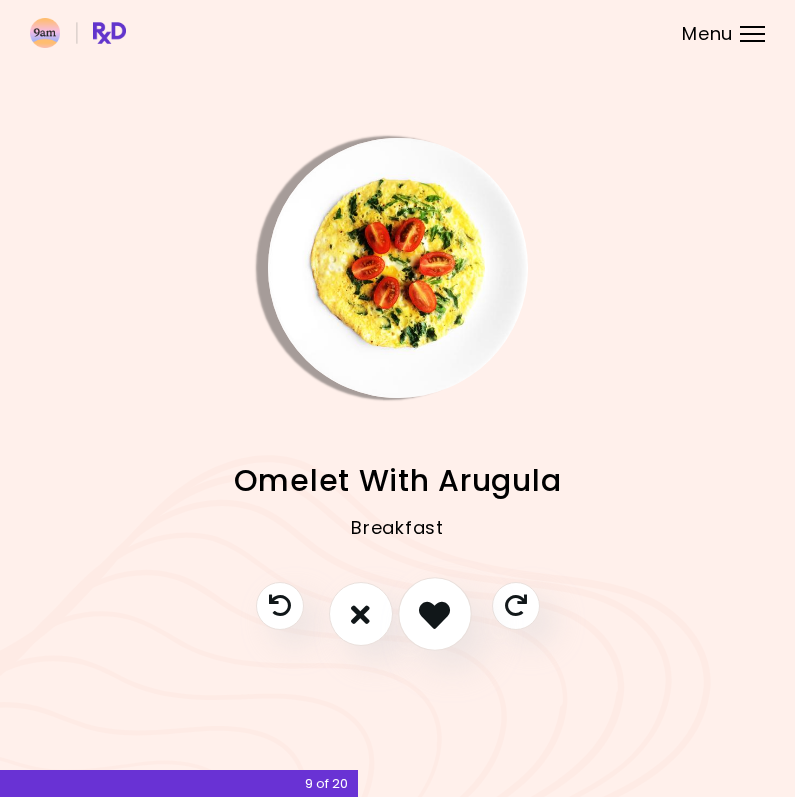 click at bounding box center (435, 615) 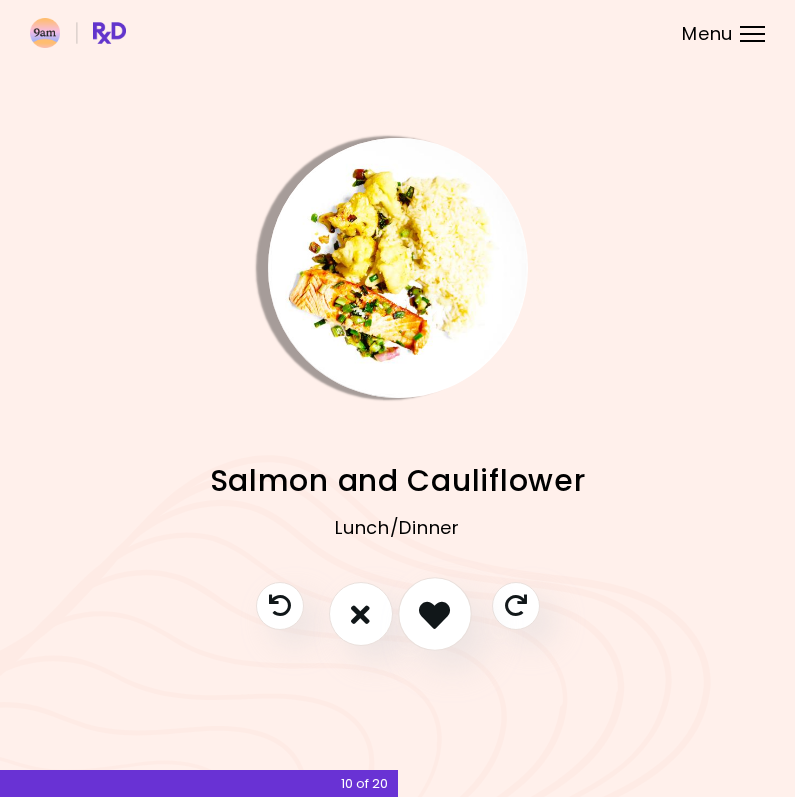 click at bounding box center [435, 615] 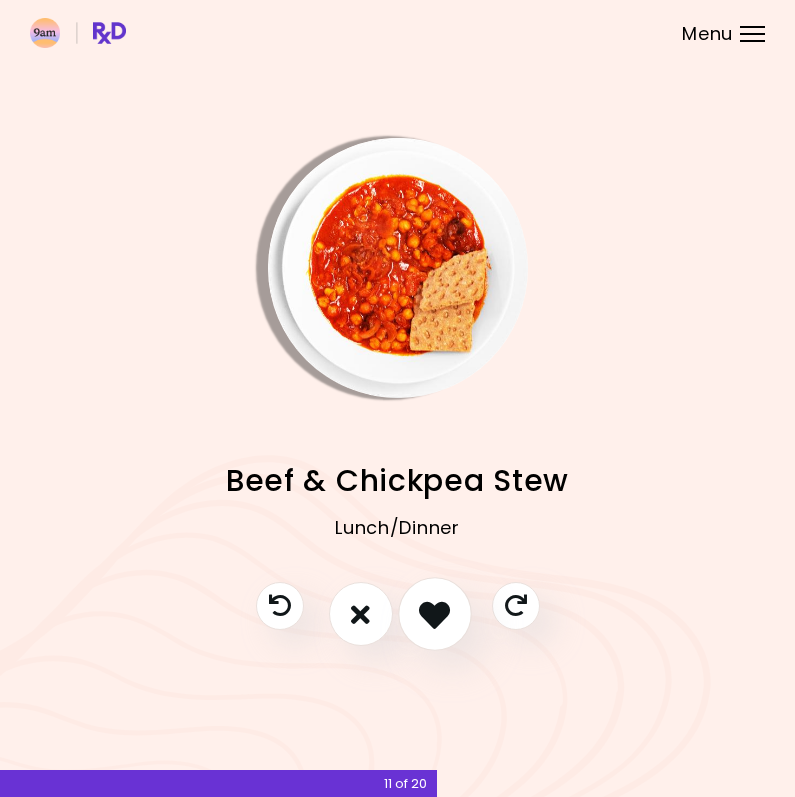 click at bounding box center [434, 614] 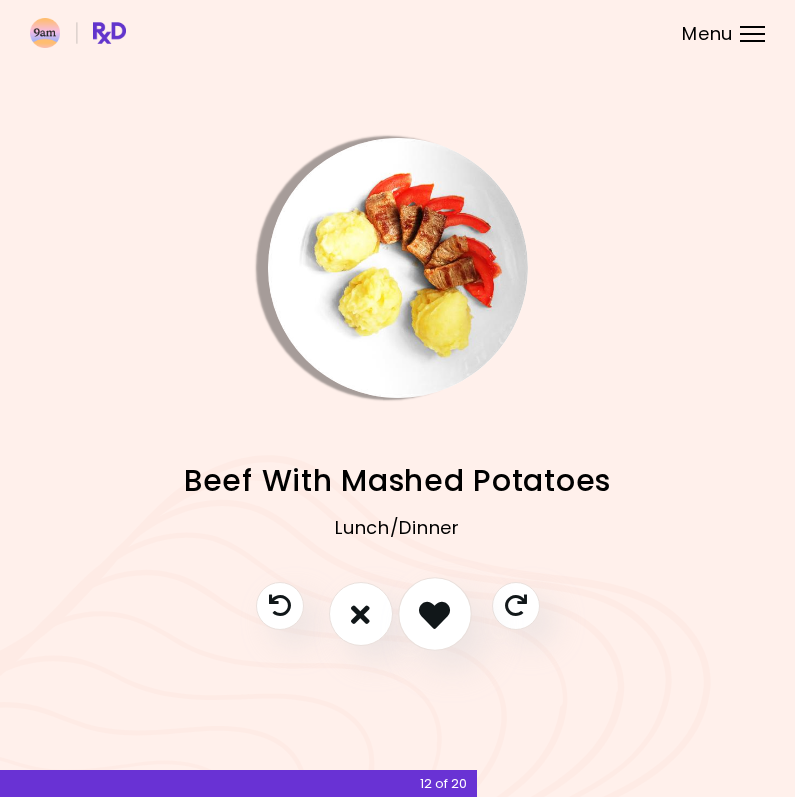 click at bounding box center (434, 614) 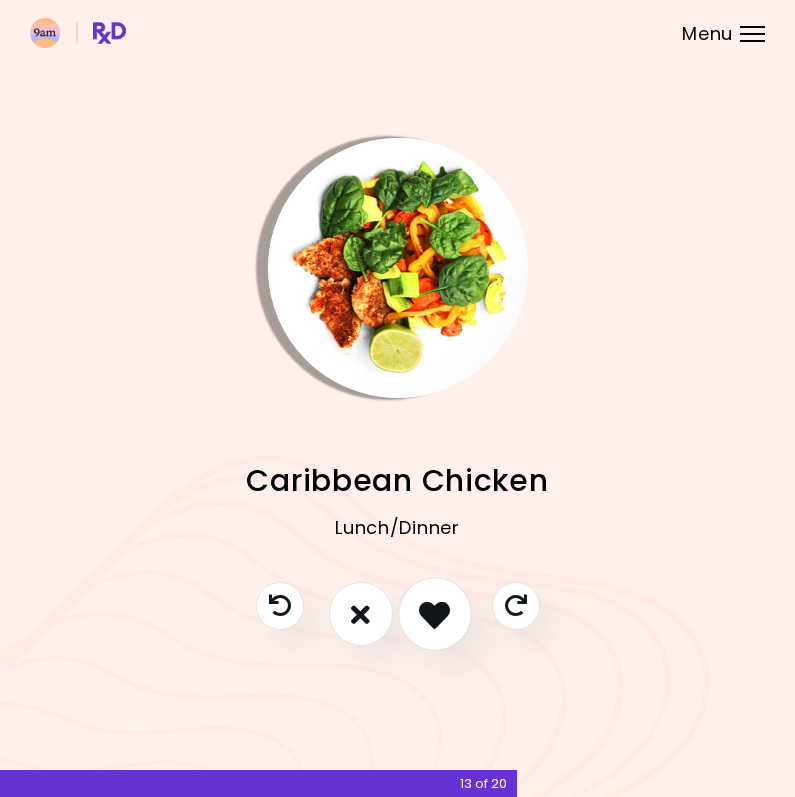 click at bounding box center (434, 614) 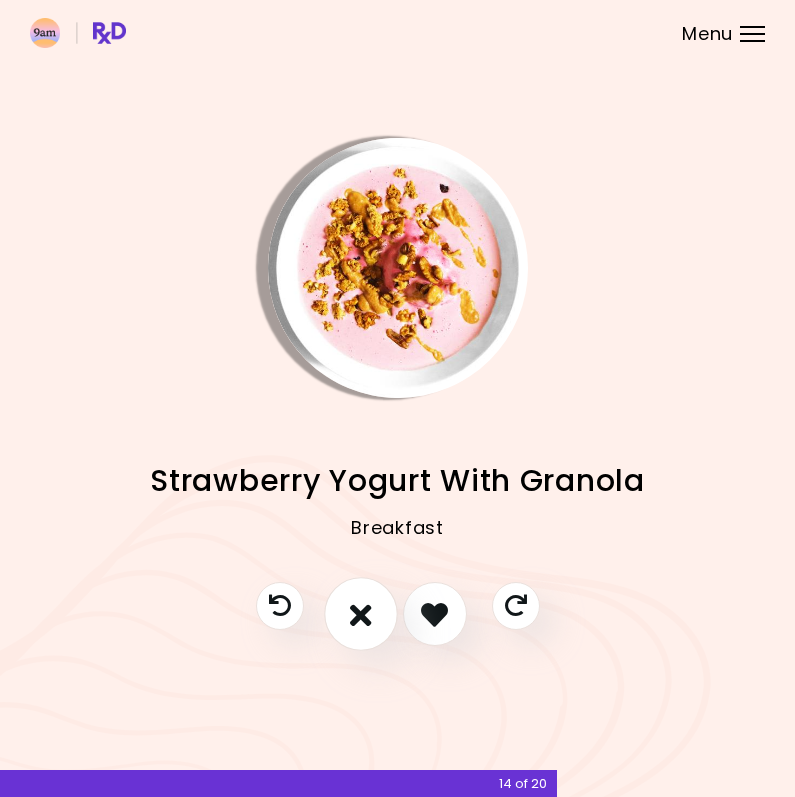 click at bounding box center [361, 614] 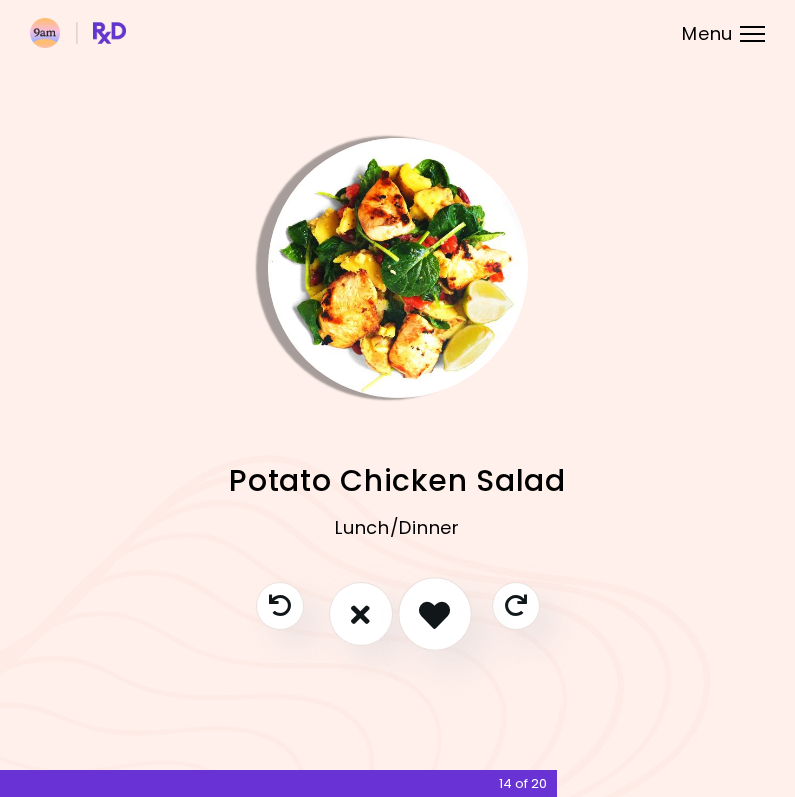 click at bounding box center (434, 614) 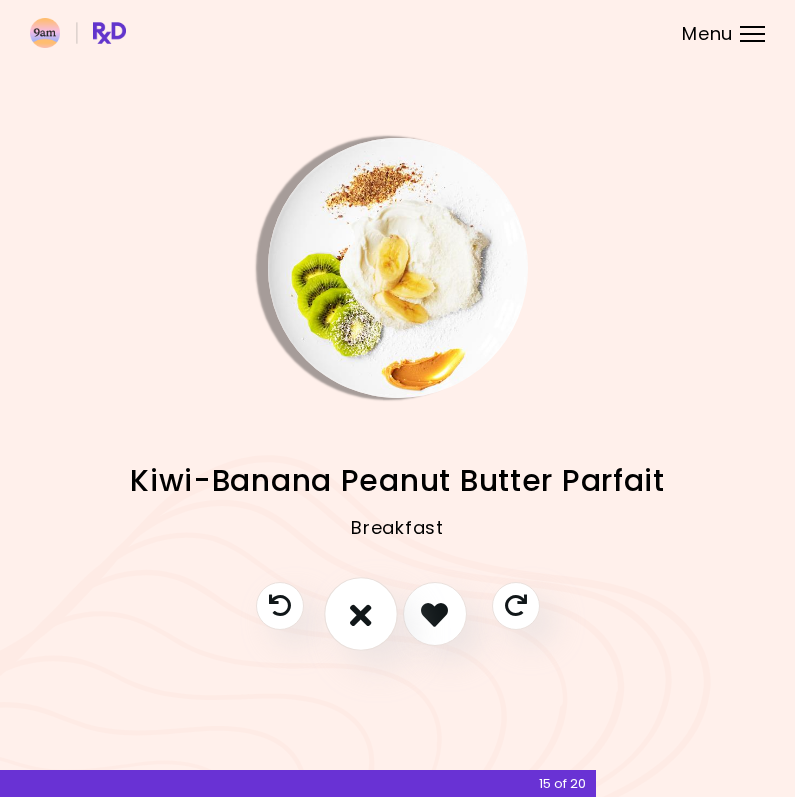 click at bounding box center [361, 615] 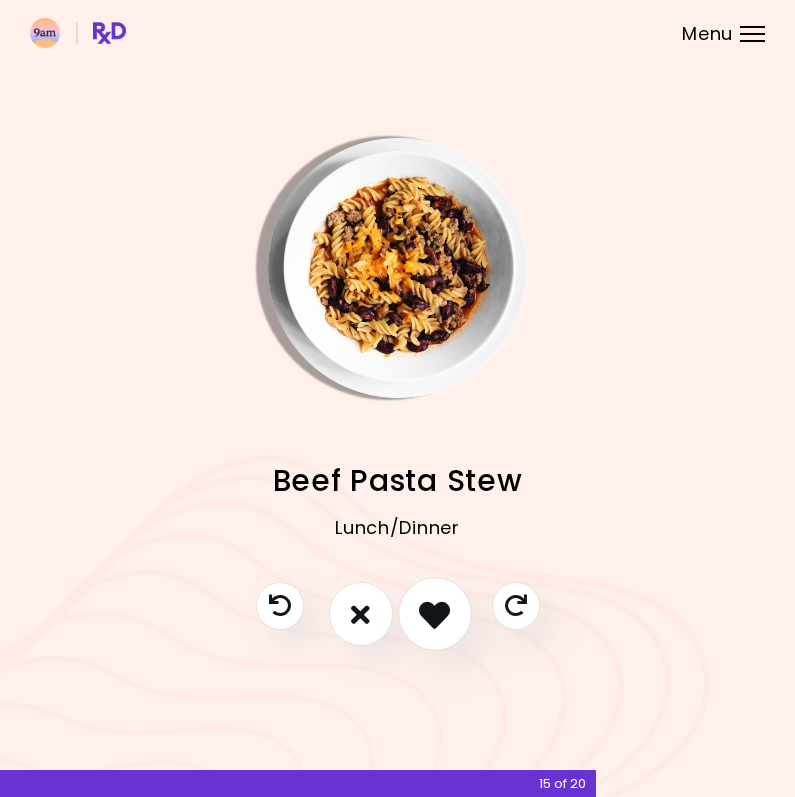 click at bounding box center (434, 614) 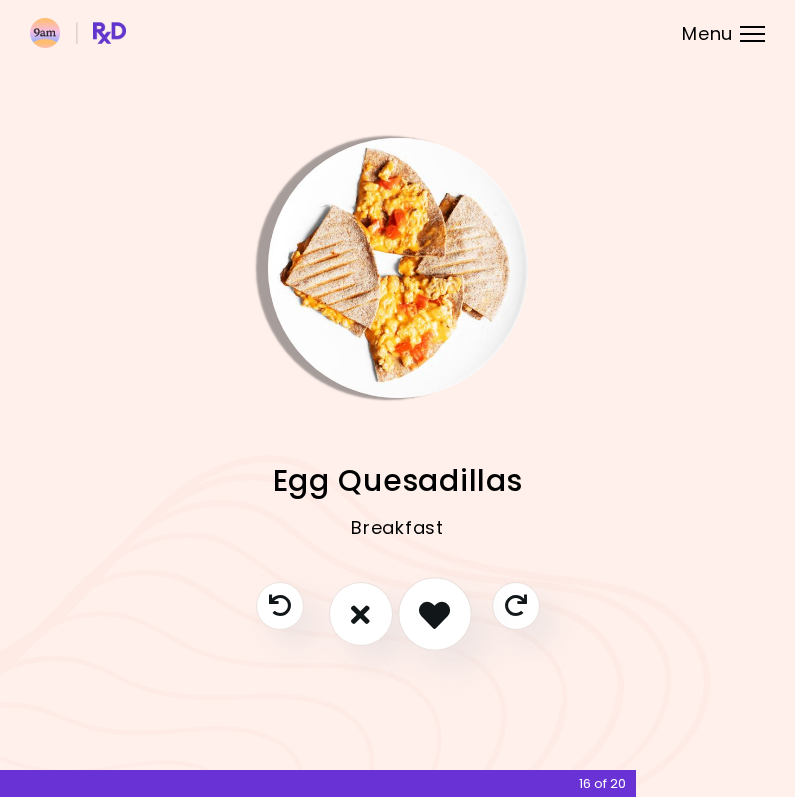 click at bounding box center (434, 614) 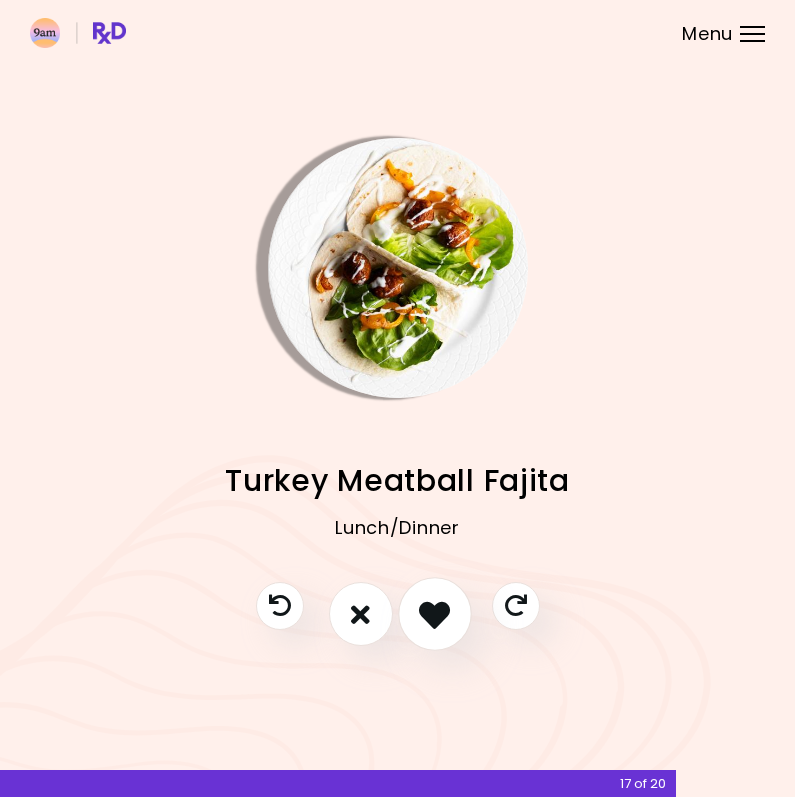 click at bounding box center (434, 614) 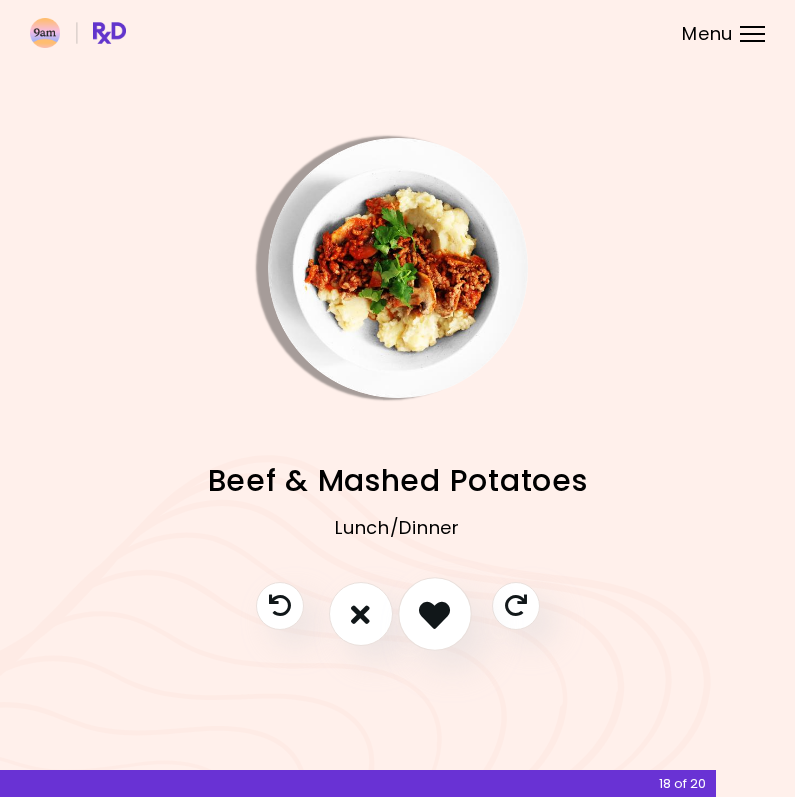 click at bounding box center (434, 614) 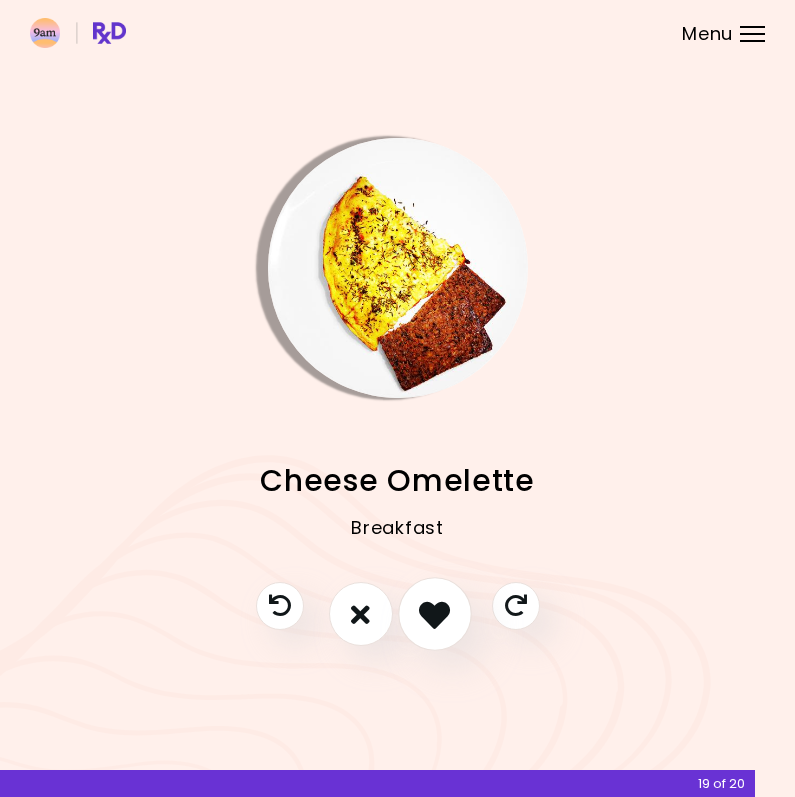 click at bounding box center (434, 614) 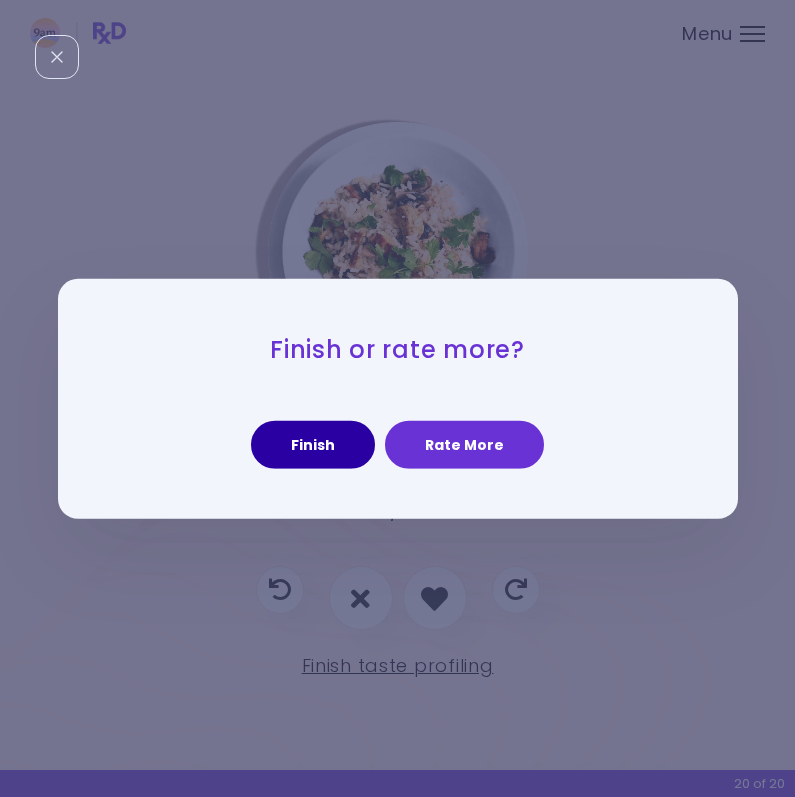 click on "Finish" at bounding box center [313, 445] 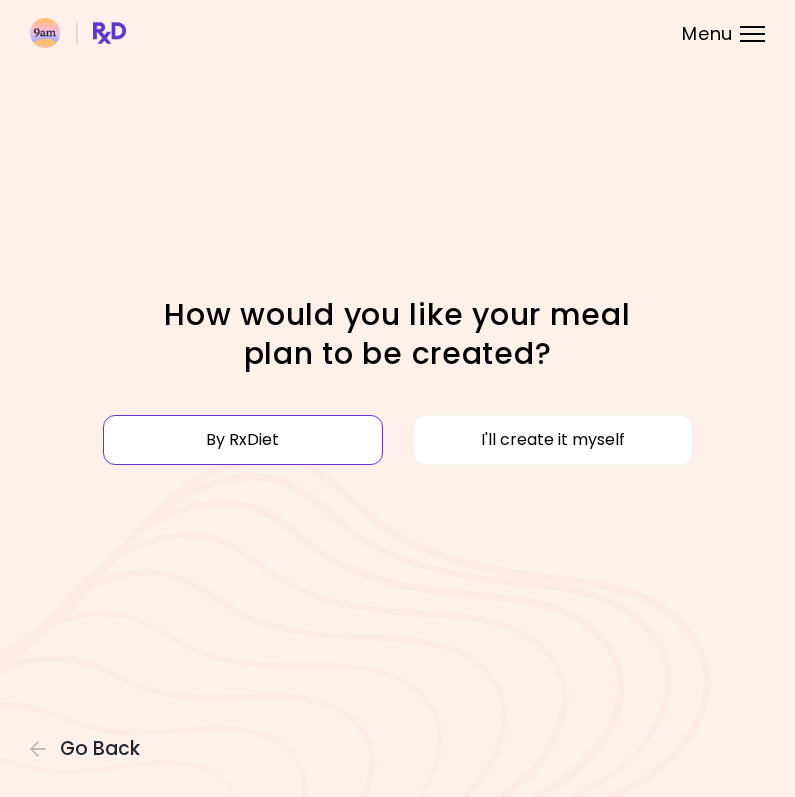 click on "By RxDiet" at bounding box center (243, 440) 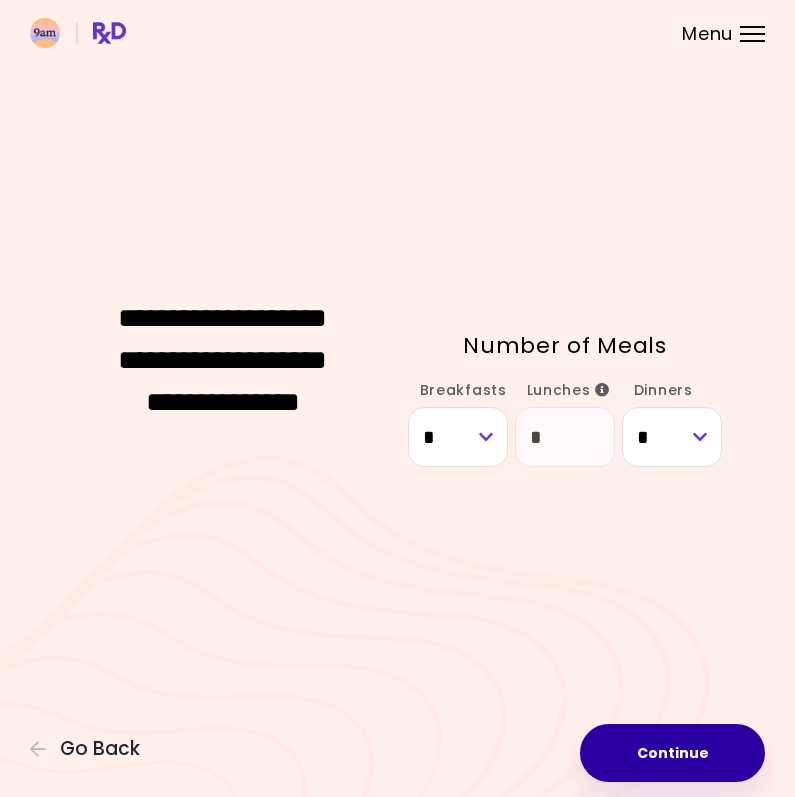 click on "Continue" at bounding box center (672, 753) 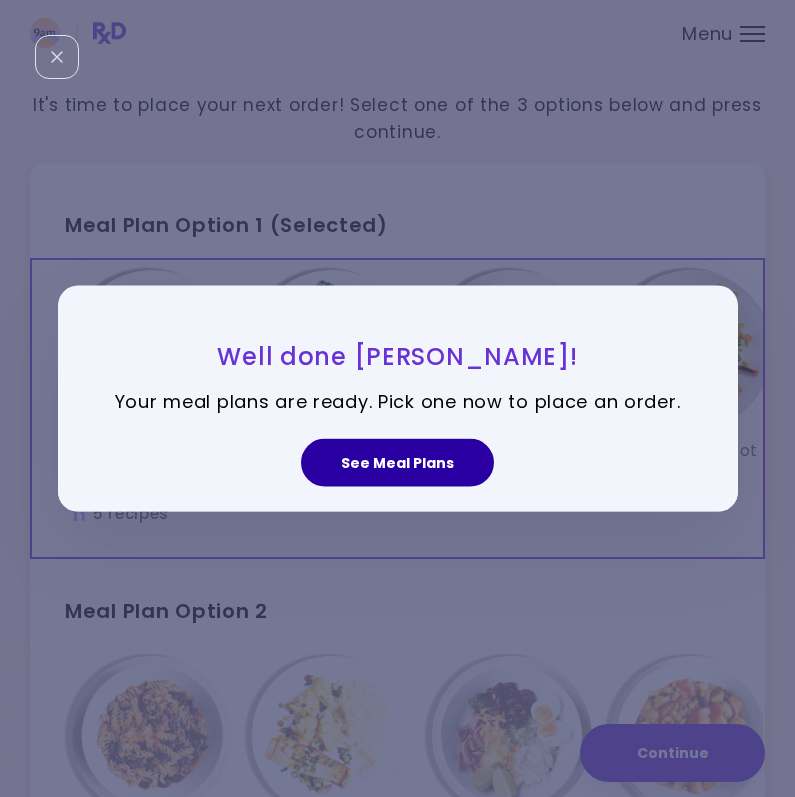 click on "See Meal Plans" at bounding box center [397, 463] 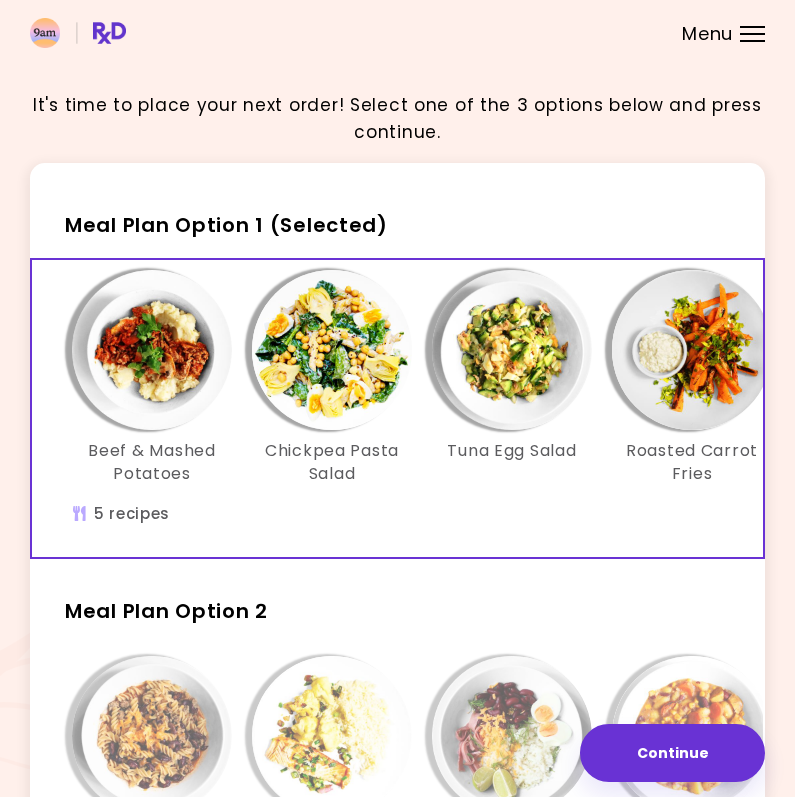 scroll, scrollTop: 0, scrollLeft: 0, axis: both 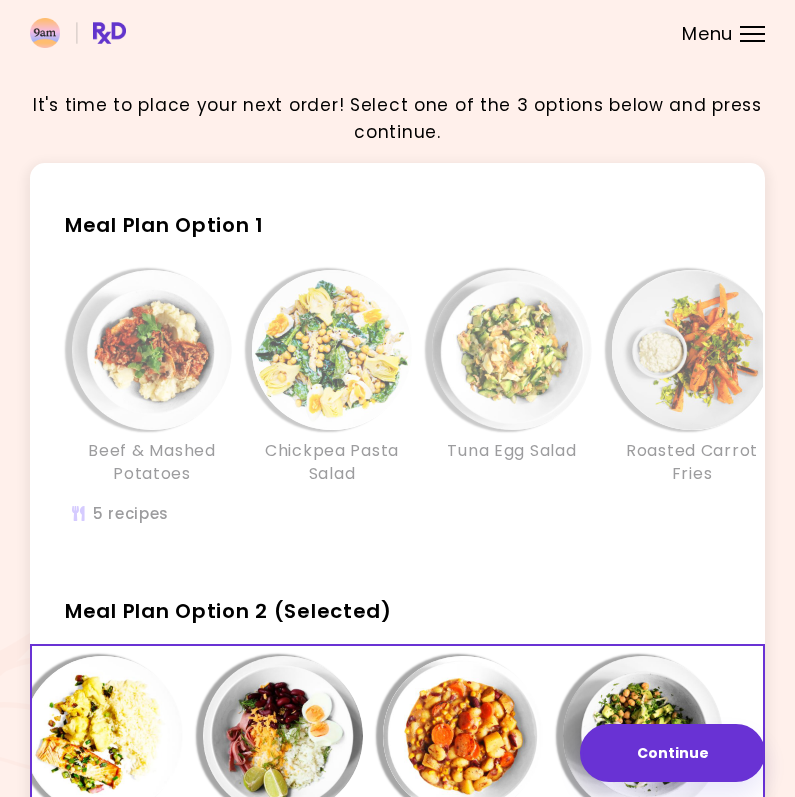 click at bounding box center (332, 350) 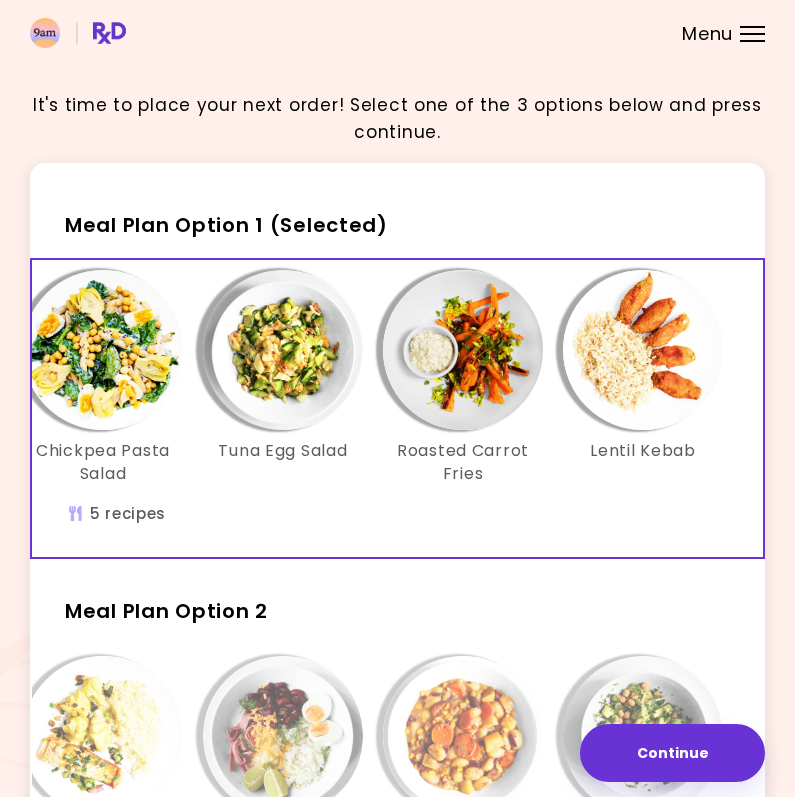 scroll, scrollTop: 0, scrollLeft: 230, axis: horizontal 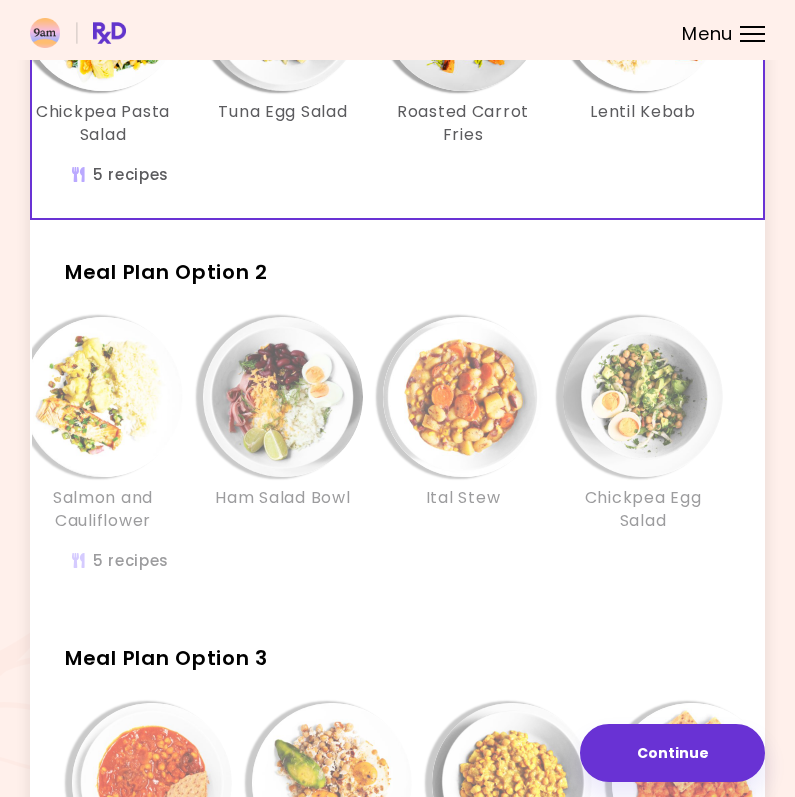 click at bounding box center [283, 397] 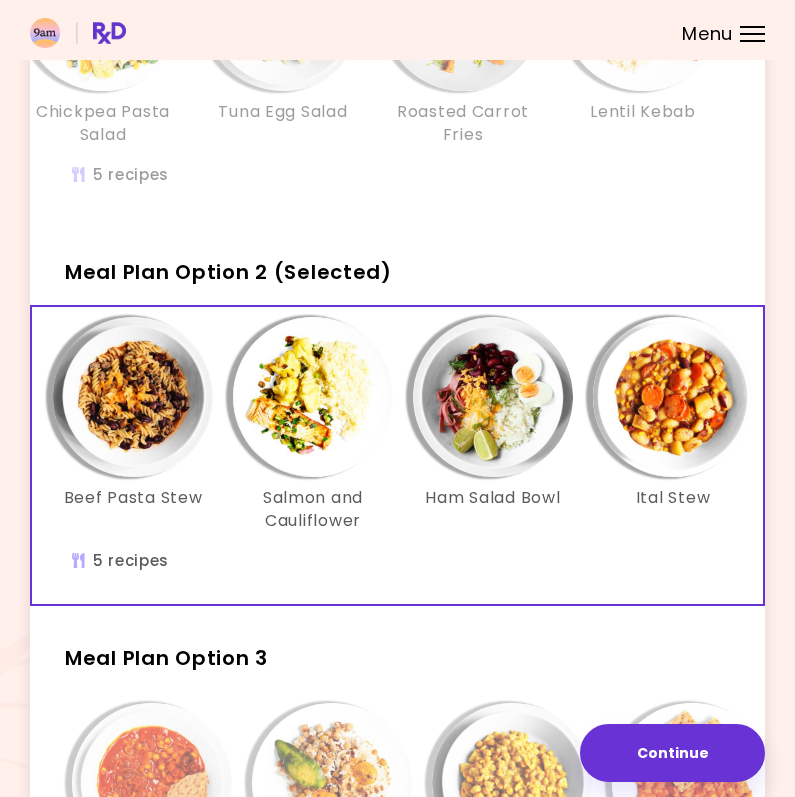 scroll, scrollTop: 0, scrollLeft: 1, axis: horizontal 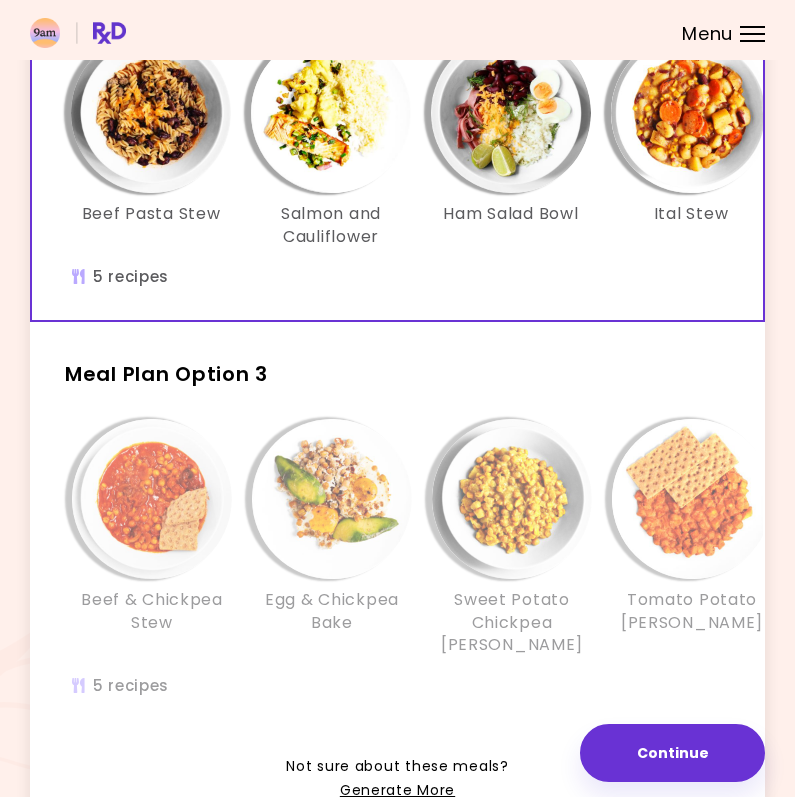 click at bounding box center (332, 499) 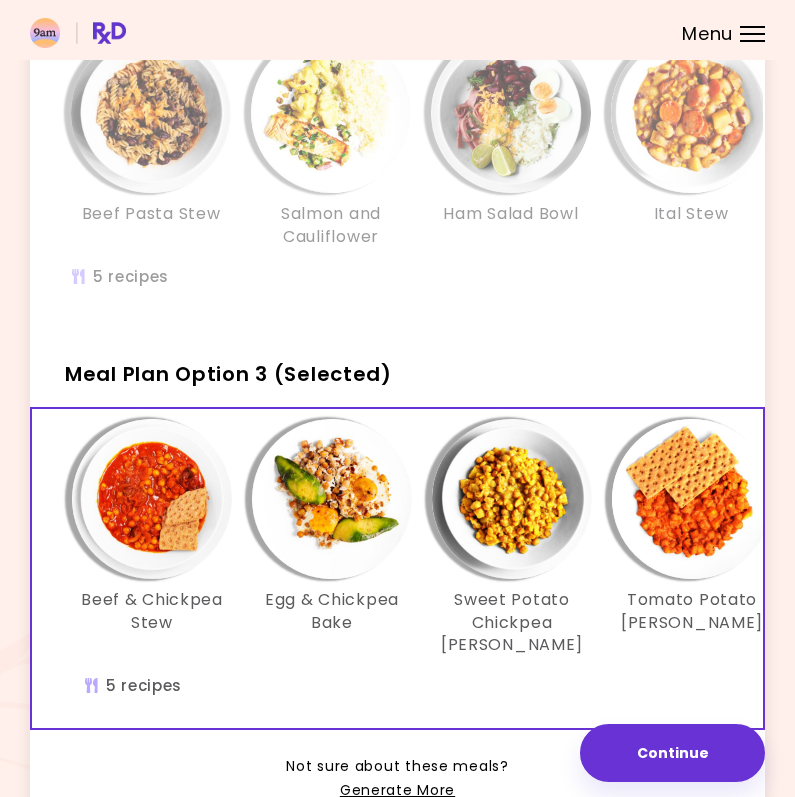 scroll, scrollTop: 0, scrollLeft: -3, axis: horizontal 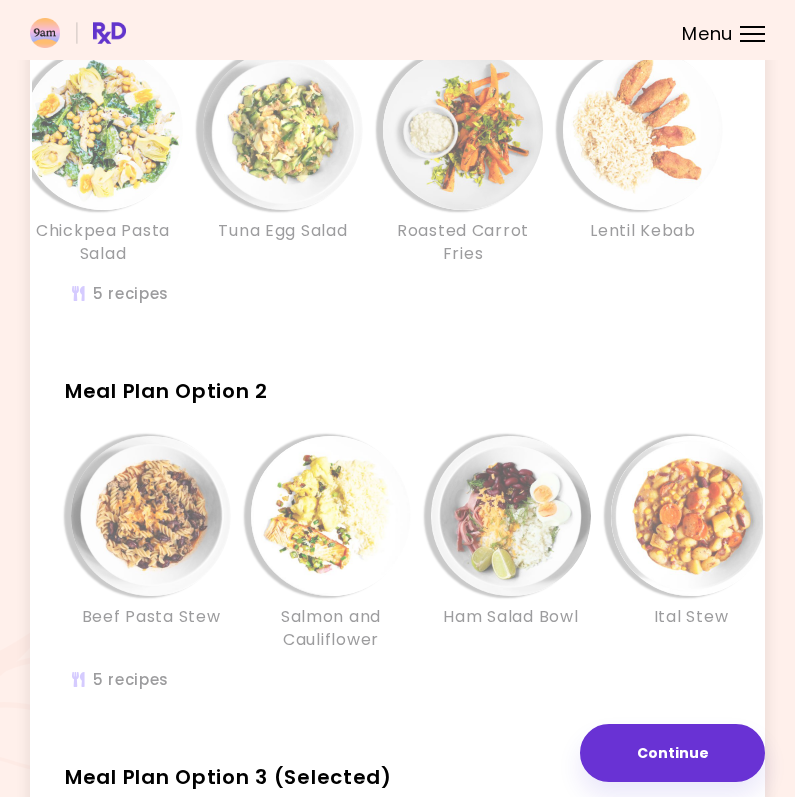 click at bounding box center (331, 516) 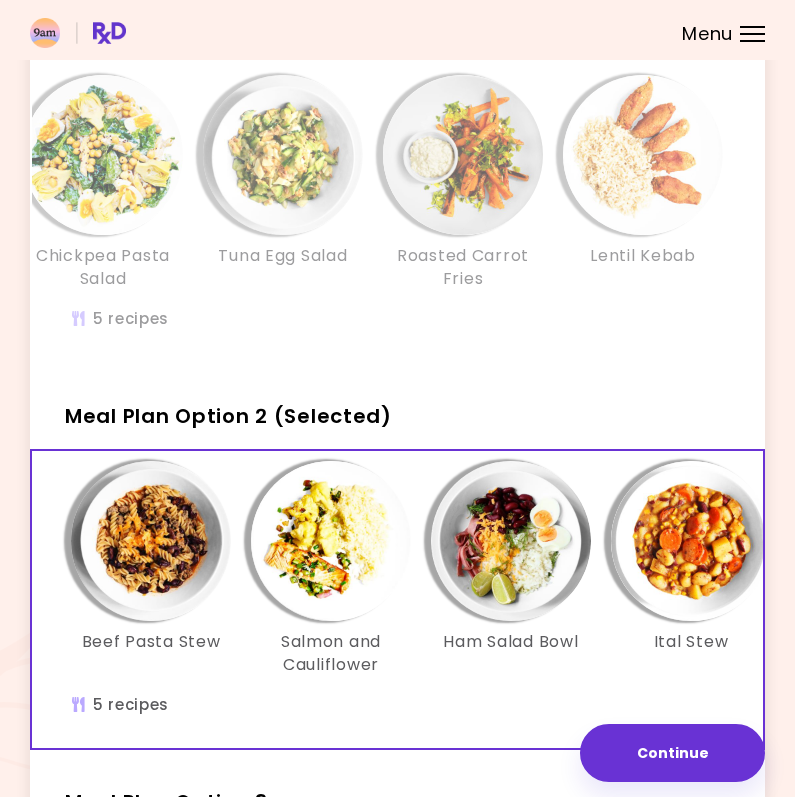 scroll, scrollTop: 191, scrollLeft: 0, axis: vertical 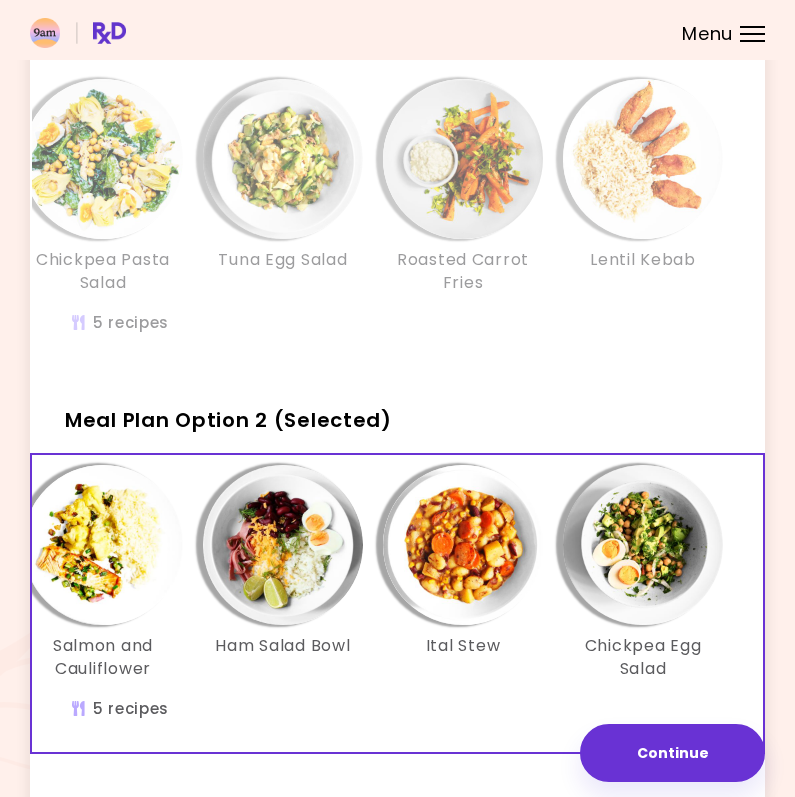 click on "Tuna Egg Salad" at bounding box center [282, 260] 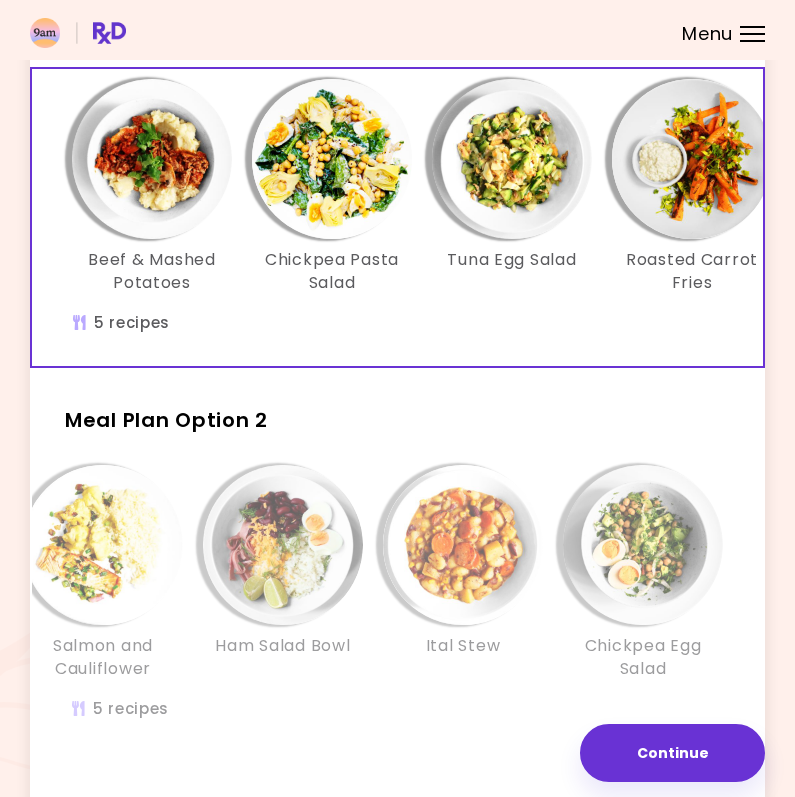 scroll, scrollTop: 0, scrollLeft: 0, axis: both 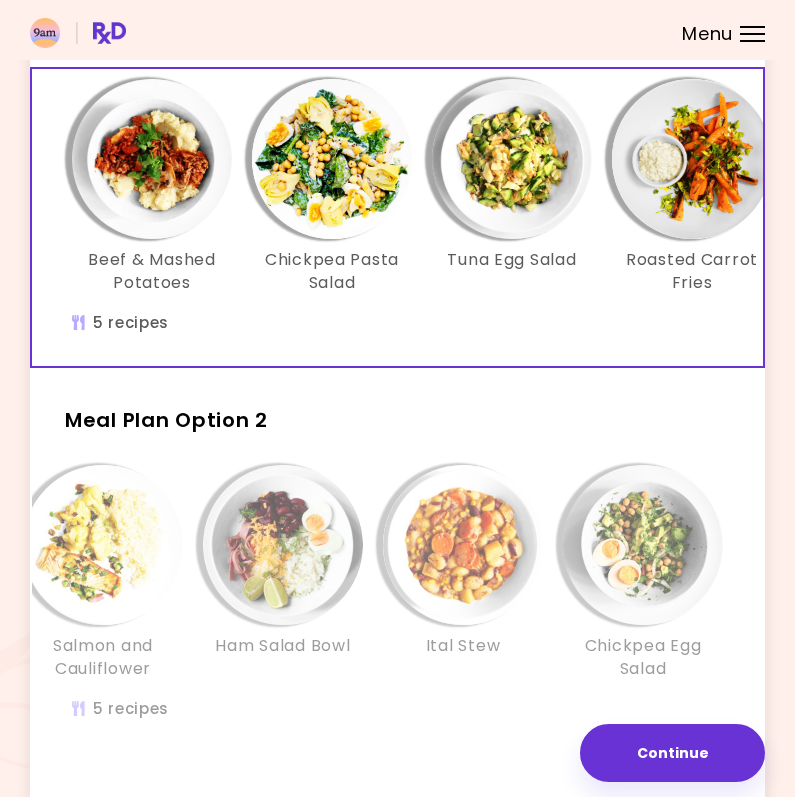 click on "Ham Salad Bowl" at bounding box center [283, 572] 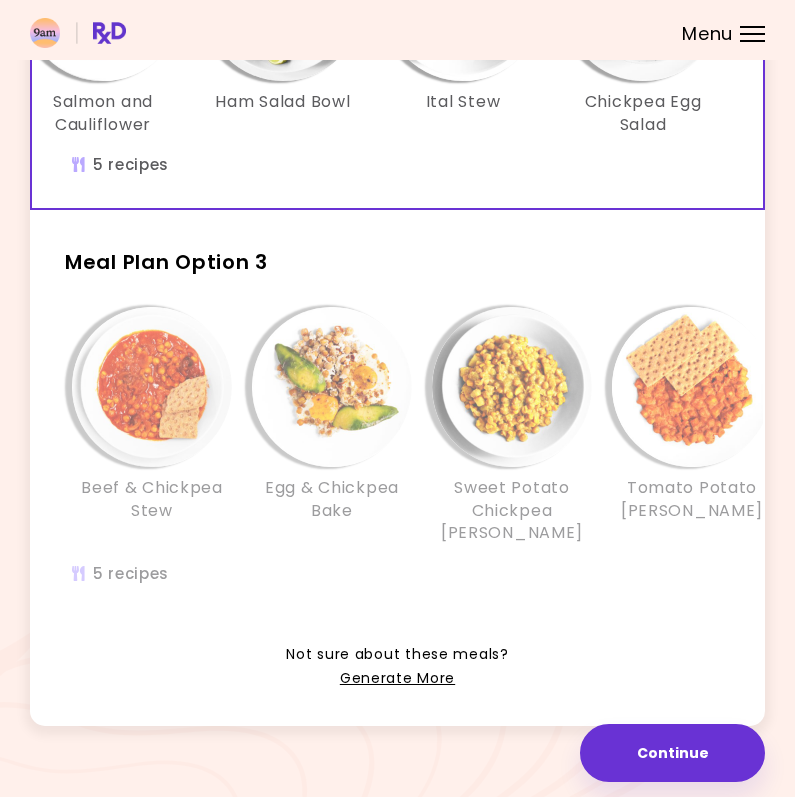 scroll, scrollTop: 728, scrollLeft: 0, axis: vertical 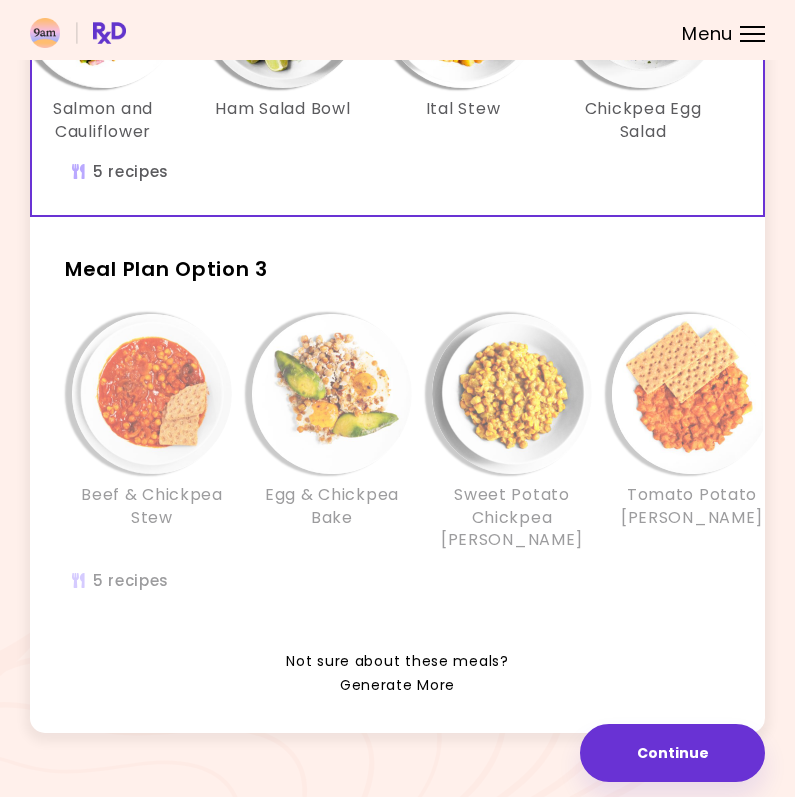 click on "Generate More" at bounding box center (397, 686) 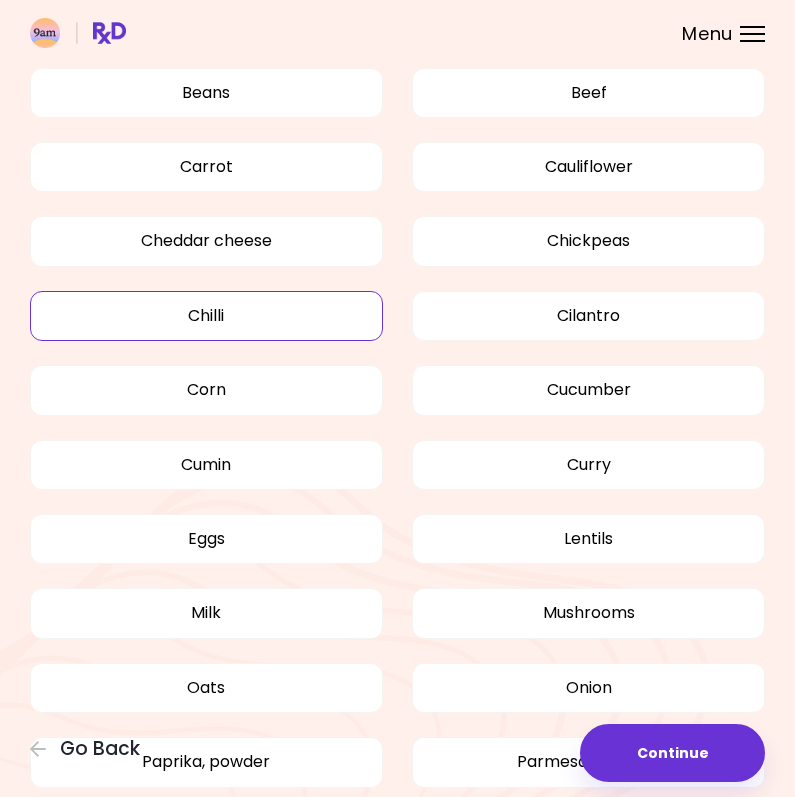 scroll, scrollTop: 1552, scrollLeft: 0, axis: vertical 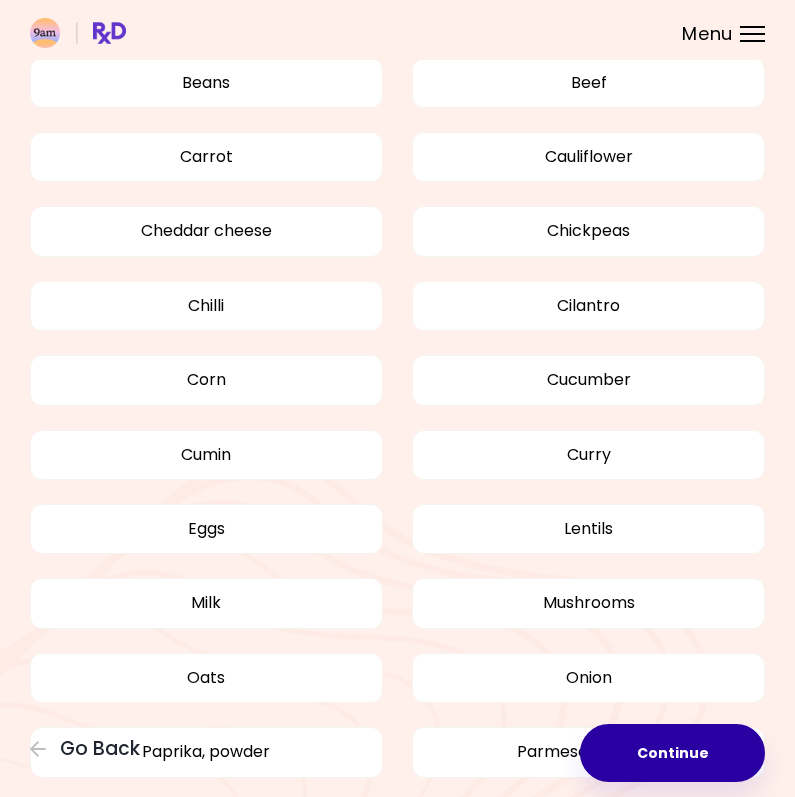 click on "Continue" at bounding box center [672, 753] 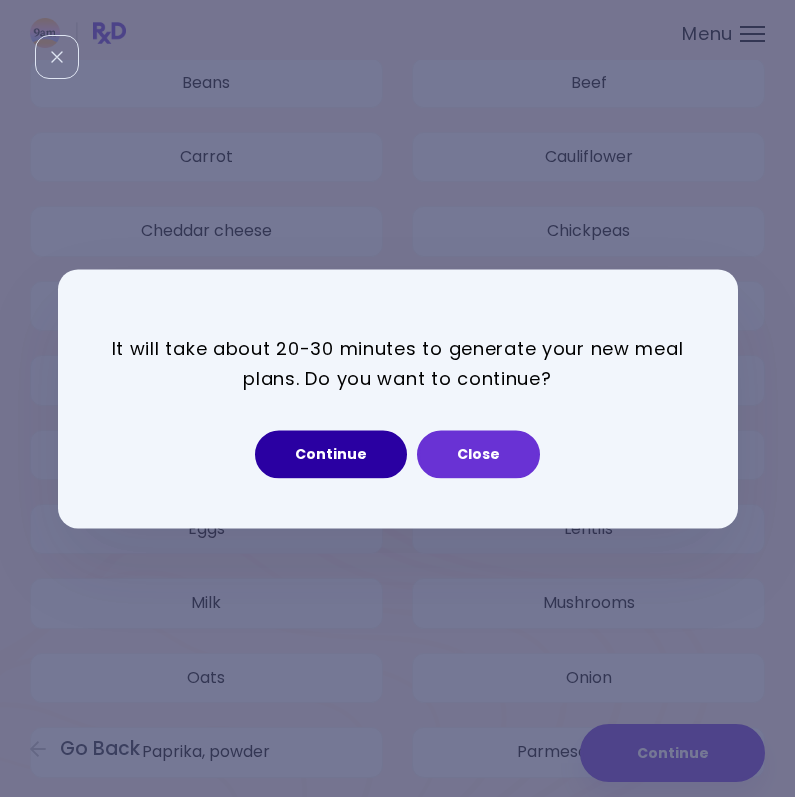 click on "Continue" at bounding box center [331, 454] 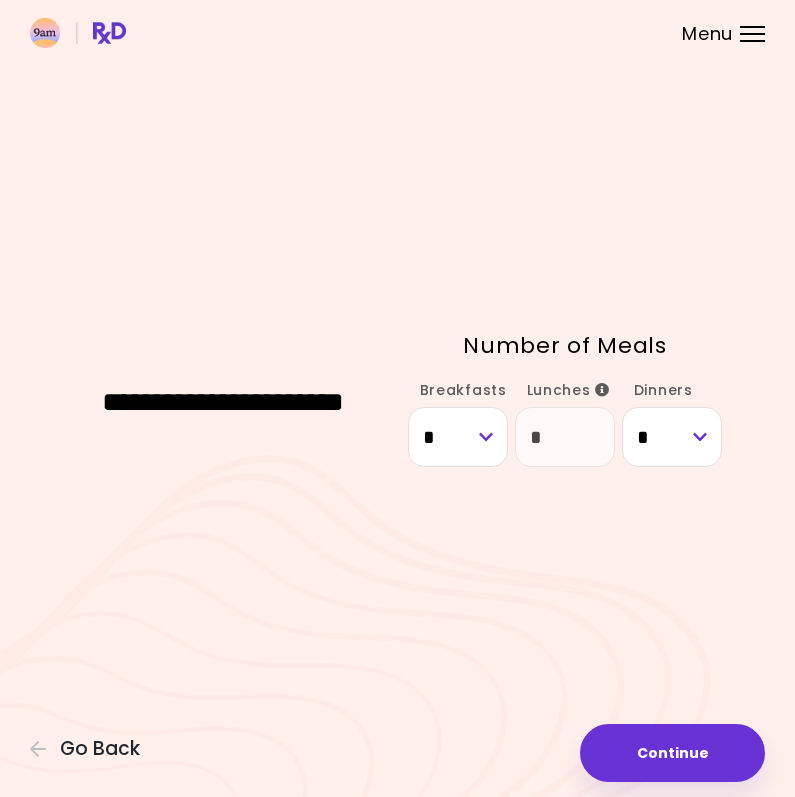 scroll 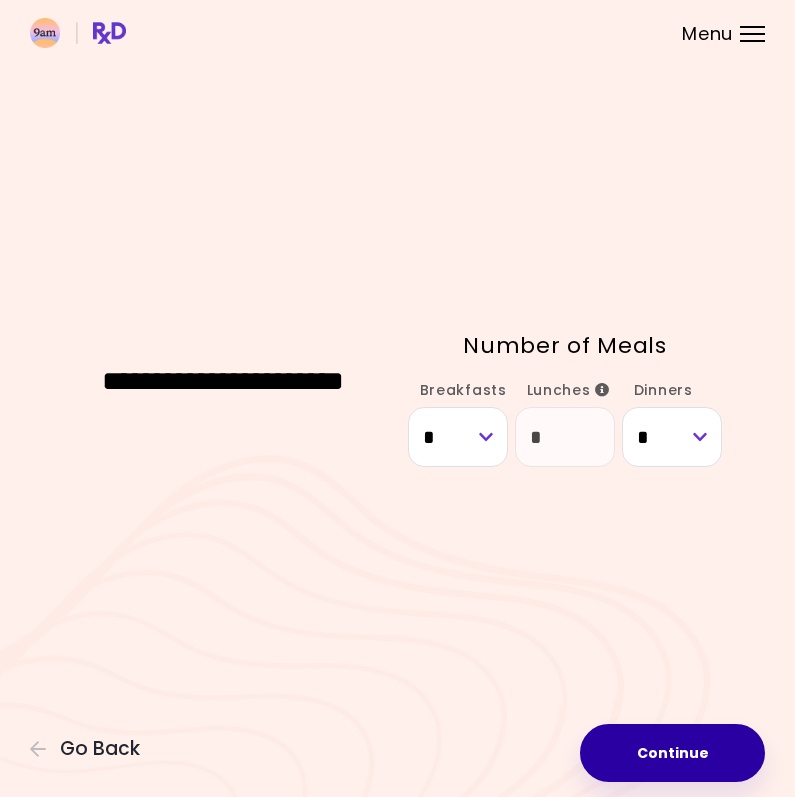 click on "Continue" at bounding box center (672, 753) 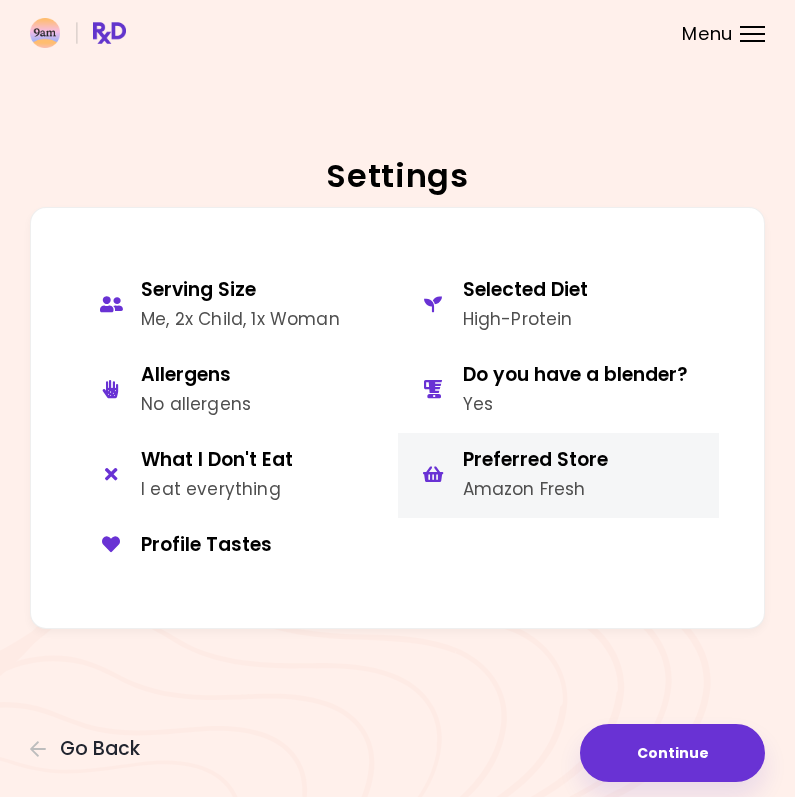 click on "Amazon Fresh" at bounding box center [535, 489] 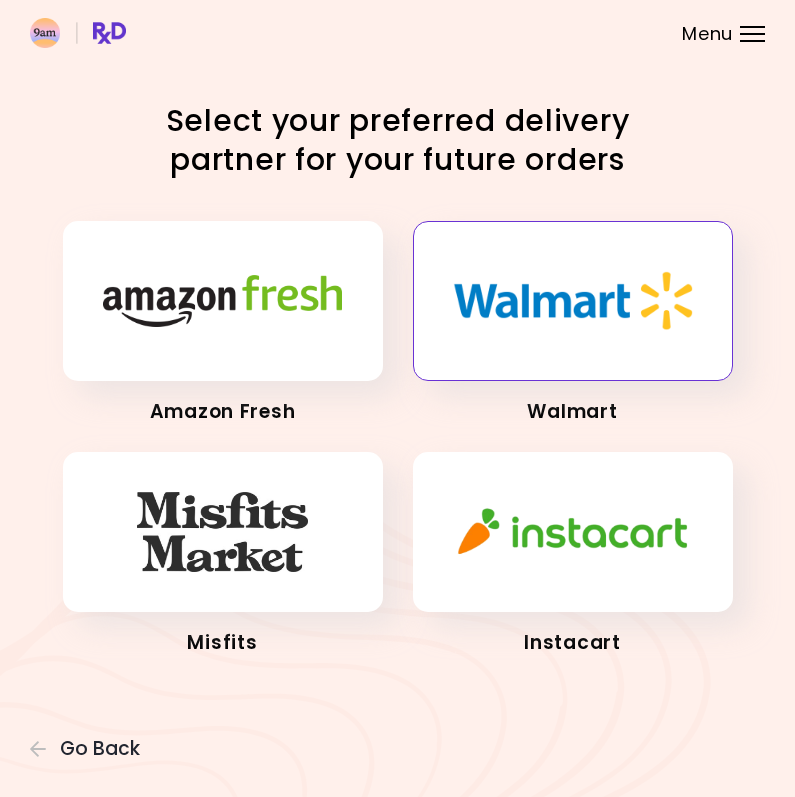 click at bounding box center (573, 301) 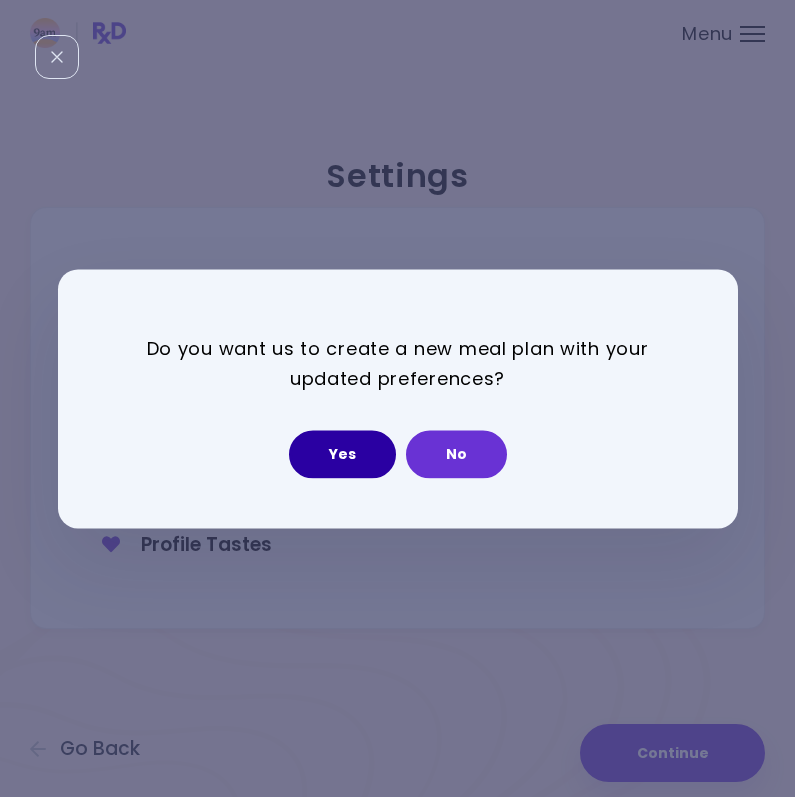 click on "Yes" at bounding box center [342, 454] 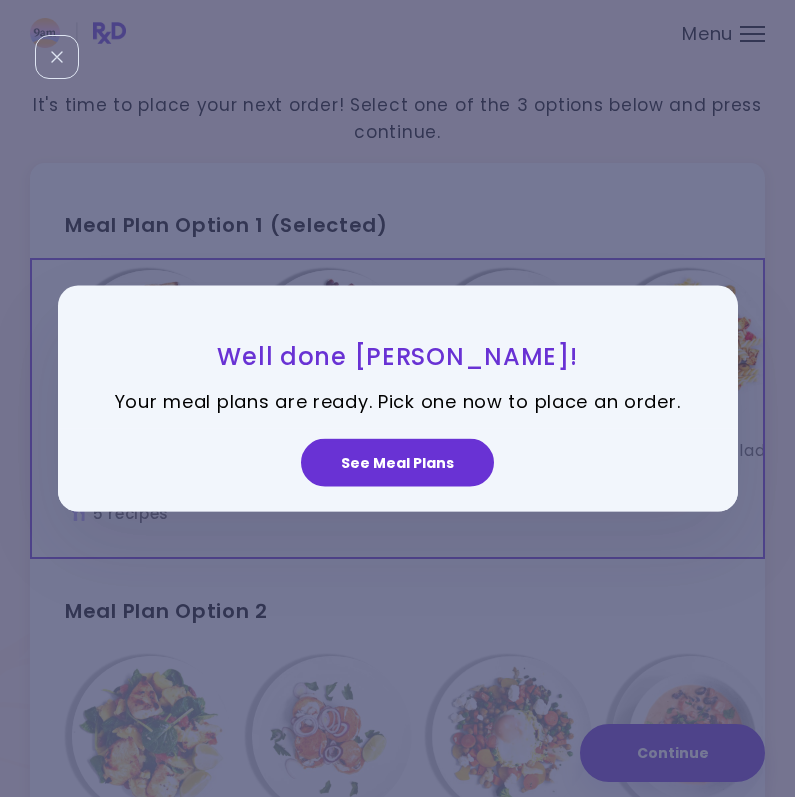 click on "See Meal Plans" at bounding box center [397, 463] 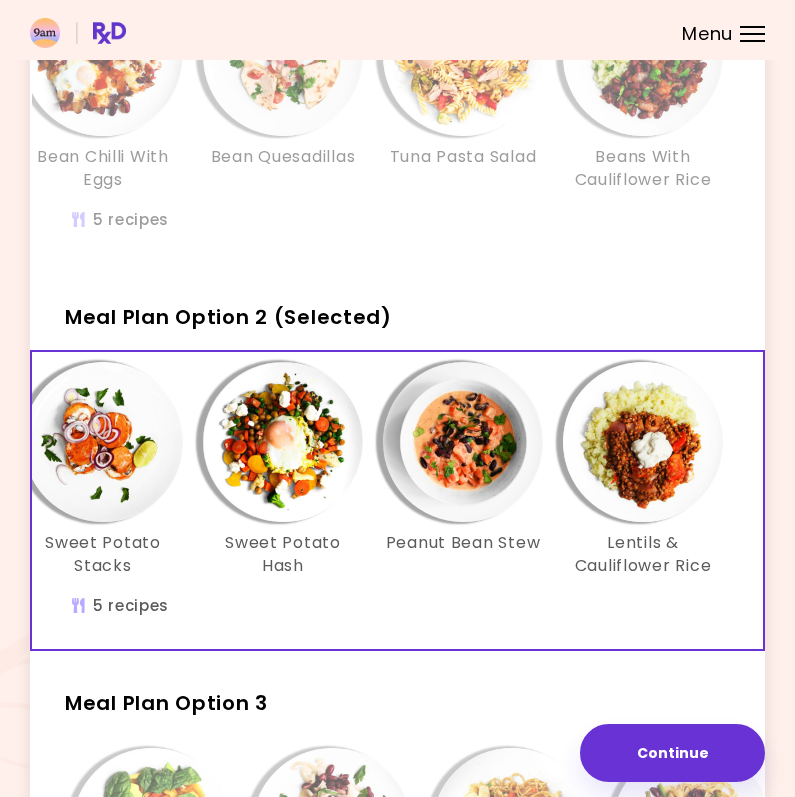 scroll, scrollTop: 0, scrollLeft: 229, axis: horizontal 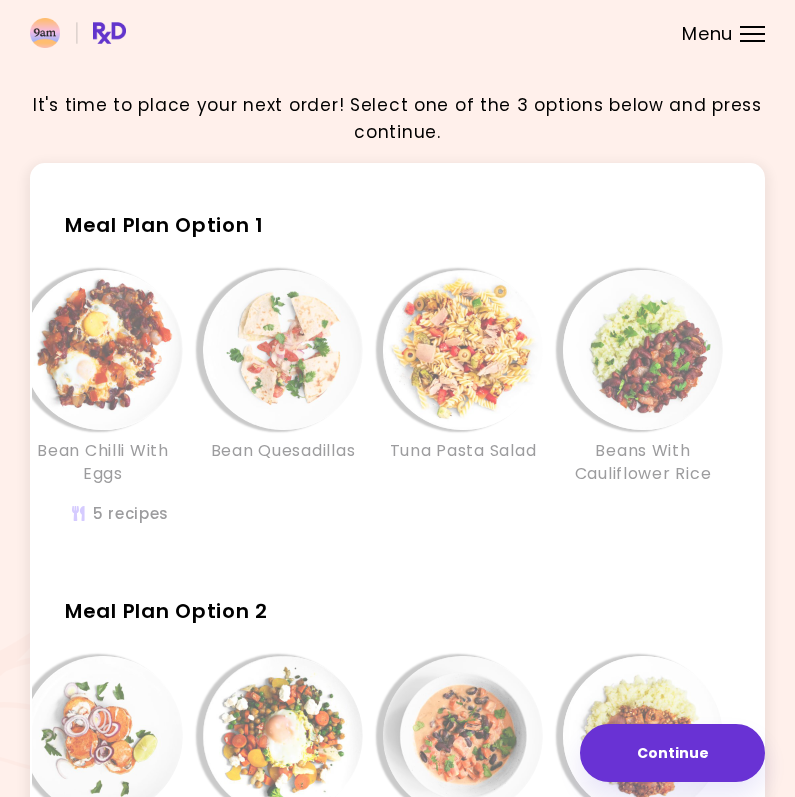 click at bounding box center (283, 350) 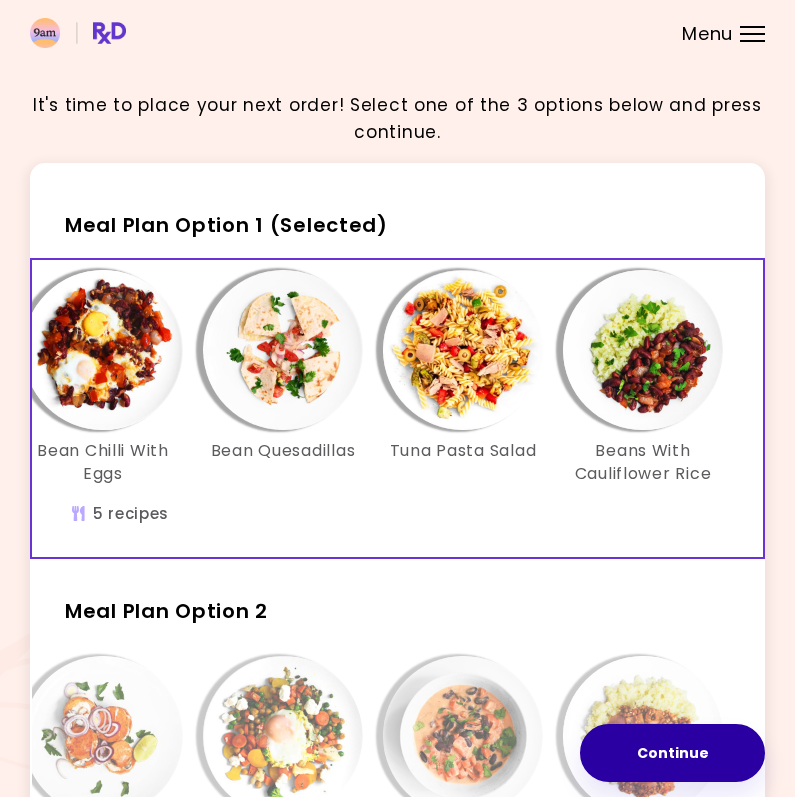 click on "Continue" at bounding box center (672, 753) 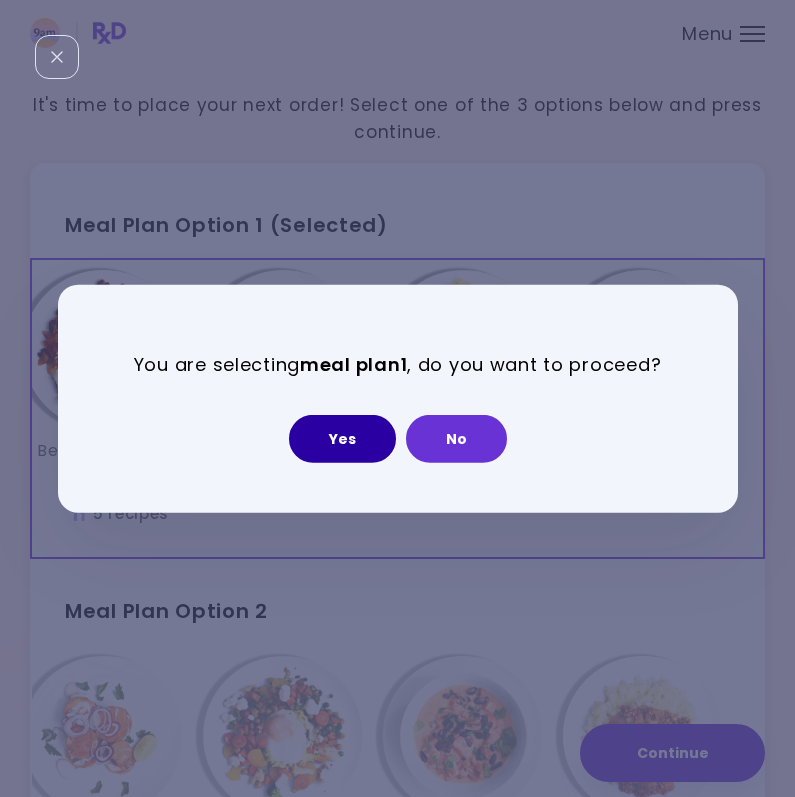 click on "Yes" at bounding box center [342, 439] 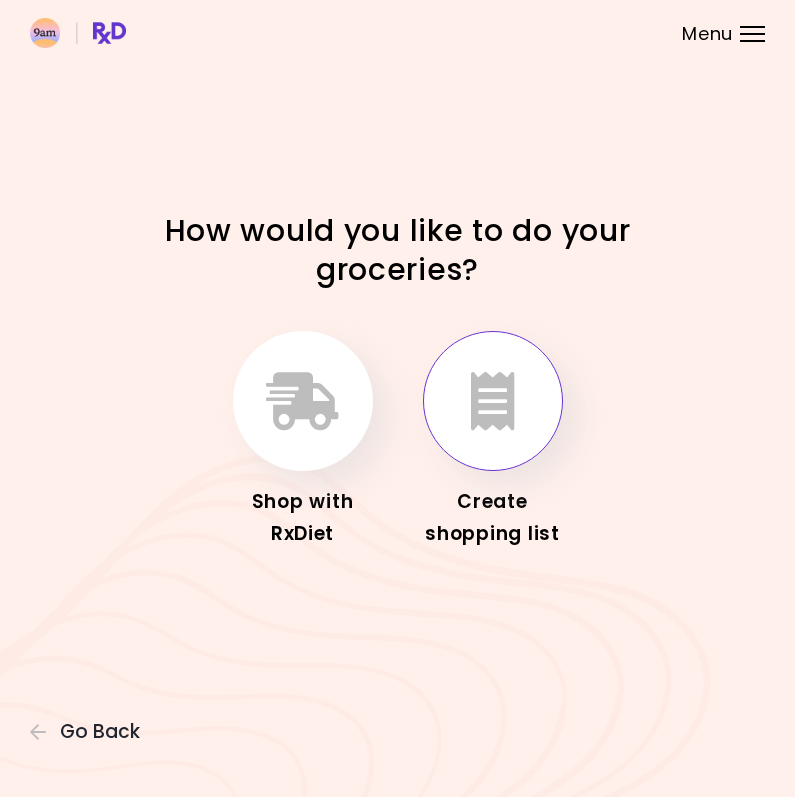 click at bounding box center [493, 401] 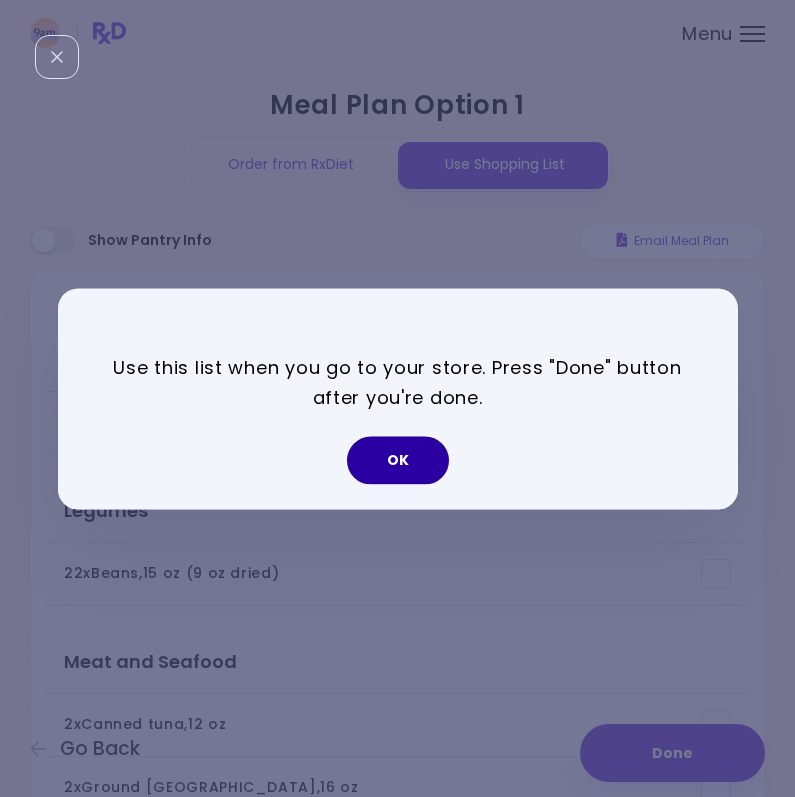 click on "OK" at bounding box center (398, 460) 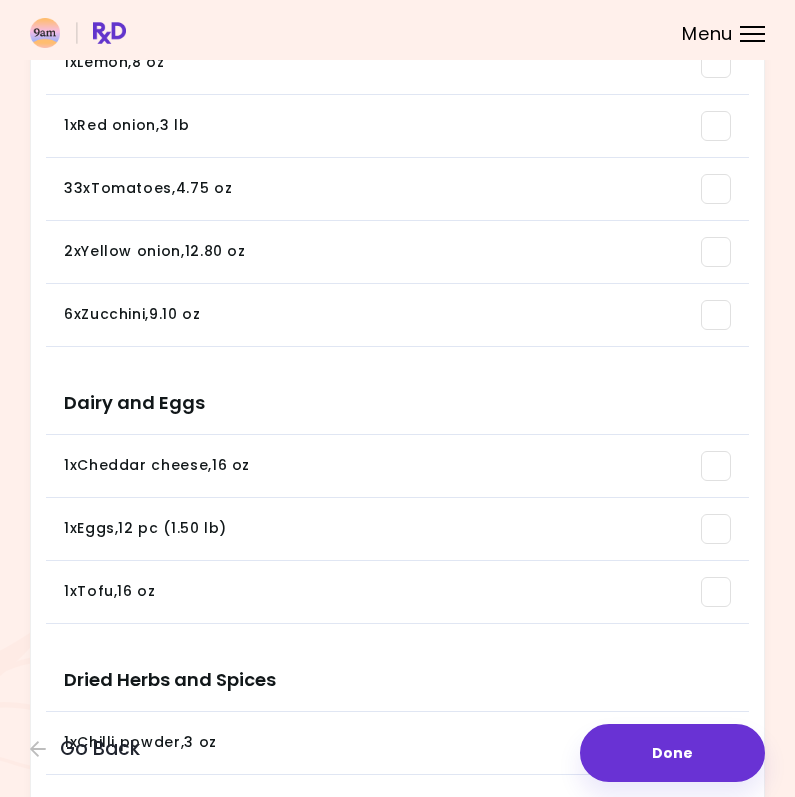 scroll, scrollTop: 989, scrollLeft: 0, axis: vertical 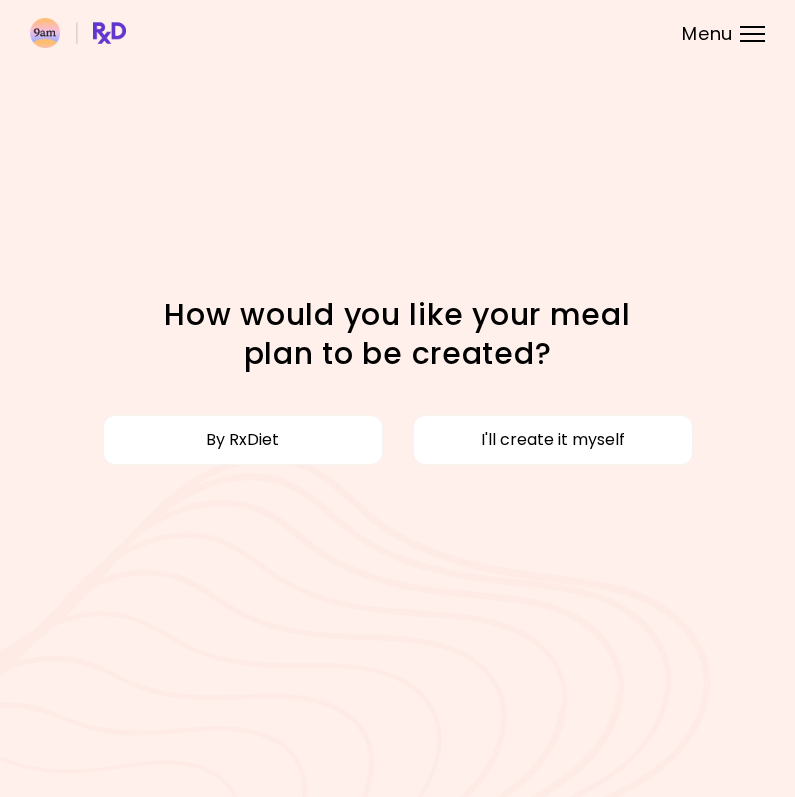 click on "By RxDiet I'll create it myself" at bounding box center [398, 440] 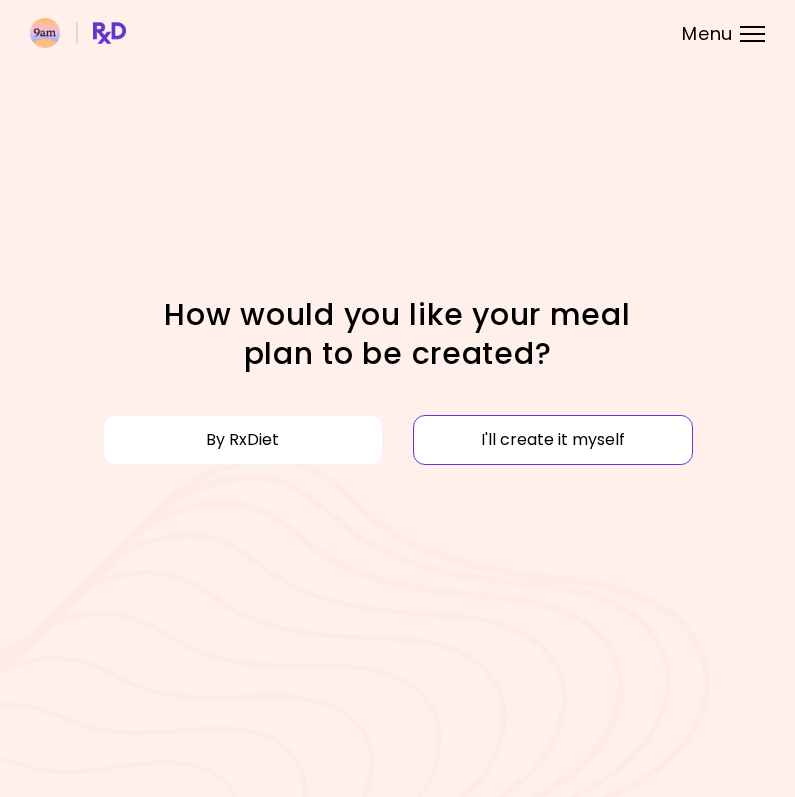 click on "I'll create it myself" at bounding box center (553, 440) 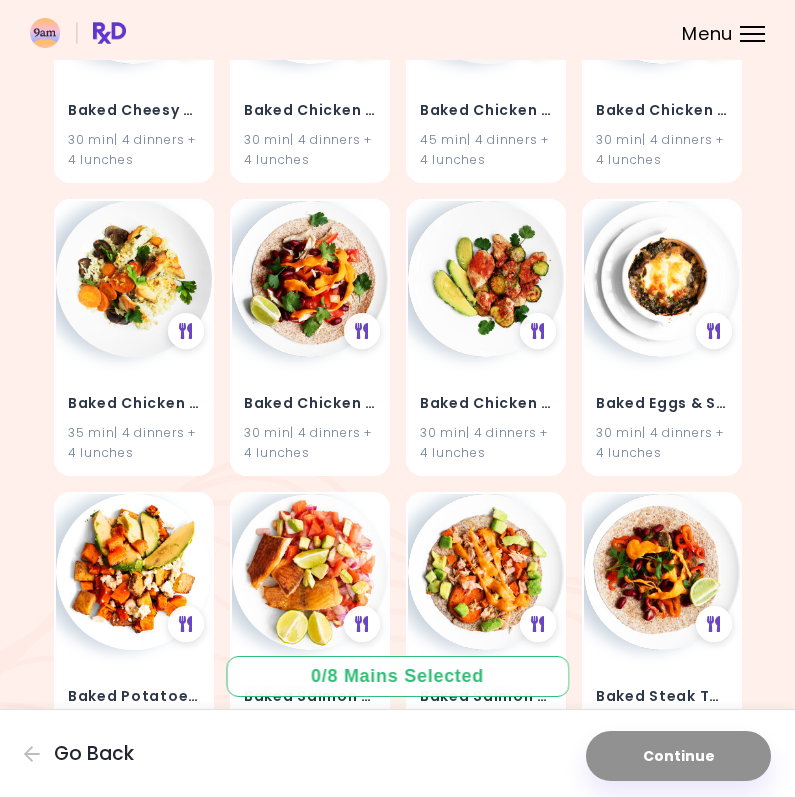 scroll, scrollTop: 1539, scrollLeft: 0, axis: vertical 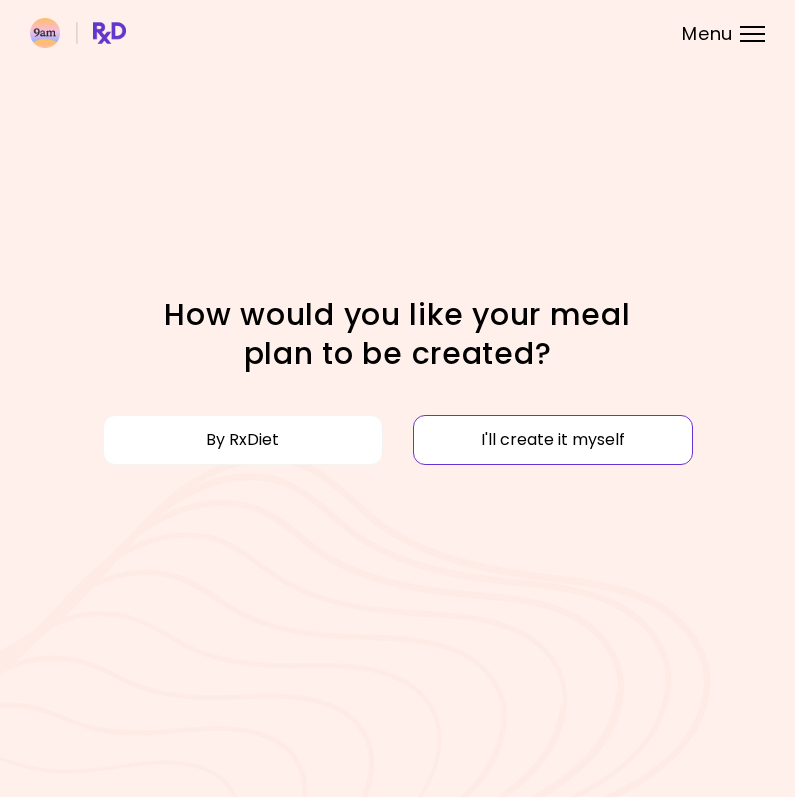 click on "I'll create it myself" at bounding box center (553, 440) 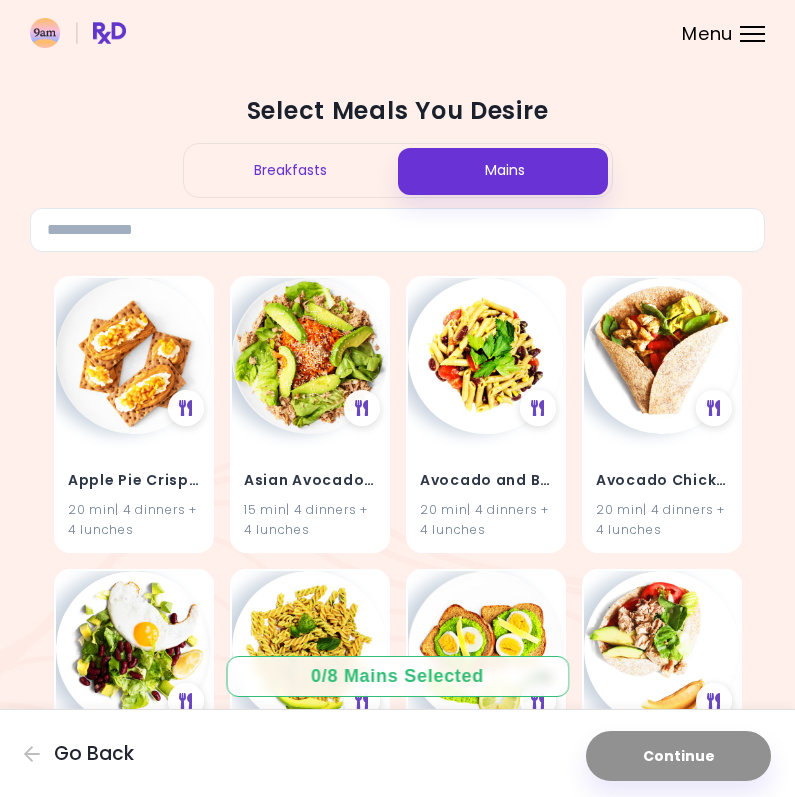 click on "Breakfasts" at bounding box center (291, 170) 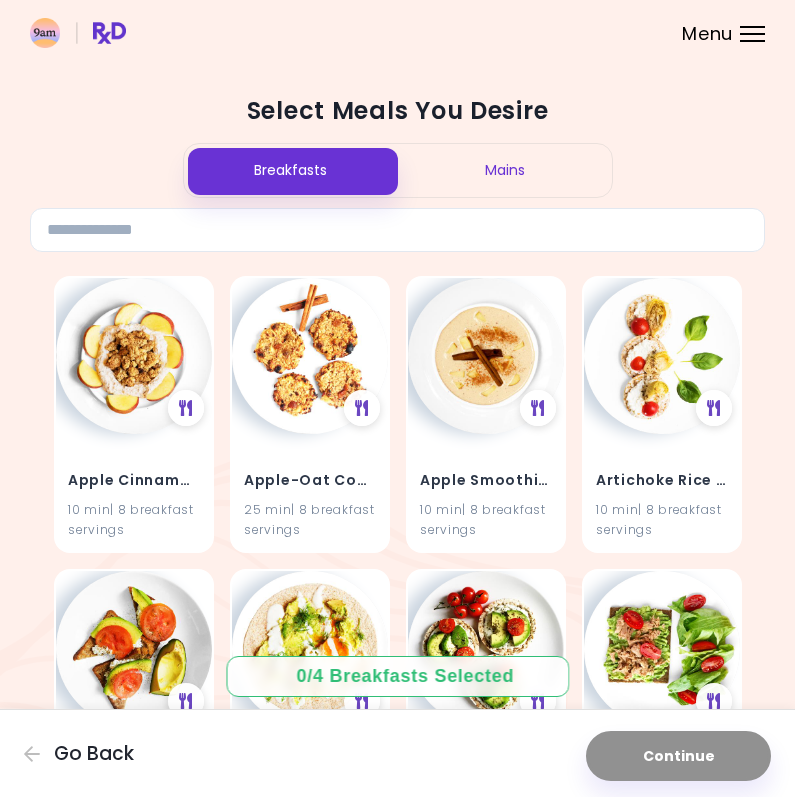 click on "Mains" at bounding box center [505, 170] 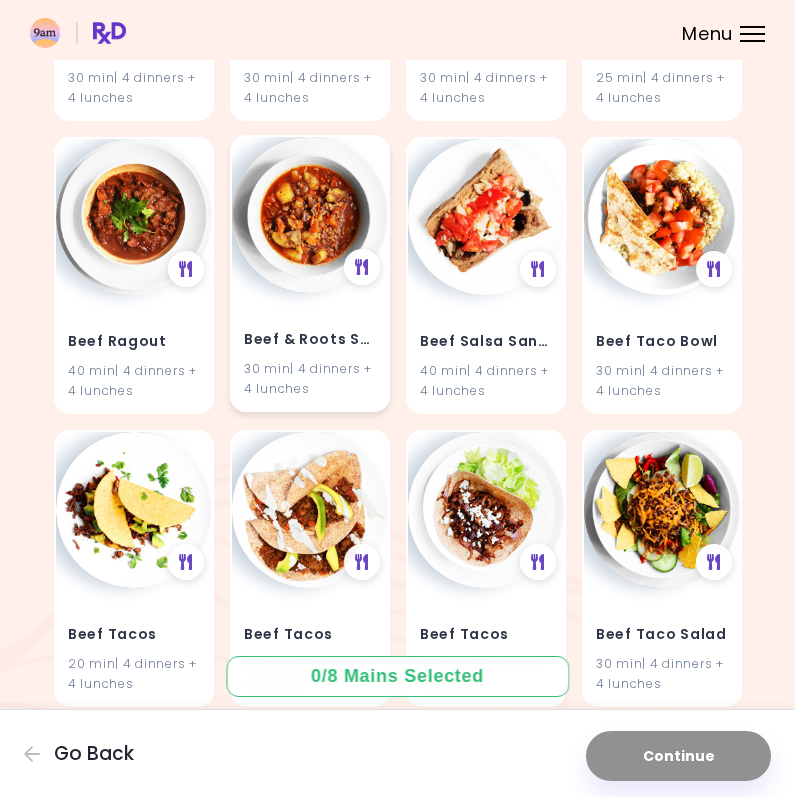 scroll, scrollTop: 8343, scrollLeft: 0, axis: vertical 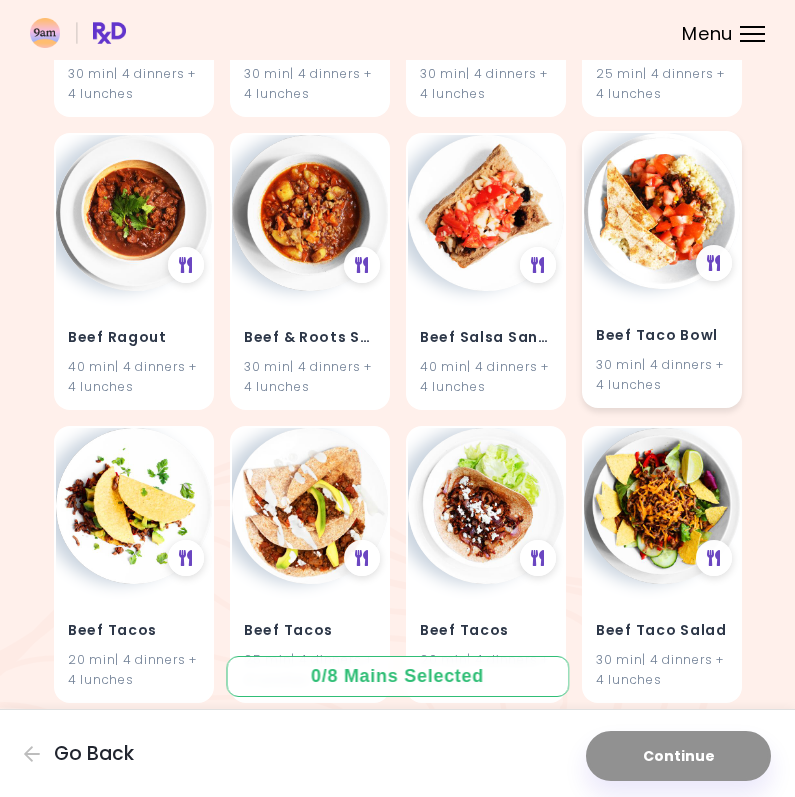 click at bounding box center [662, 211] 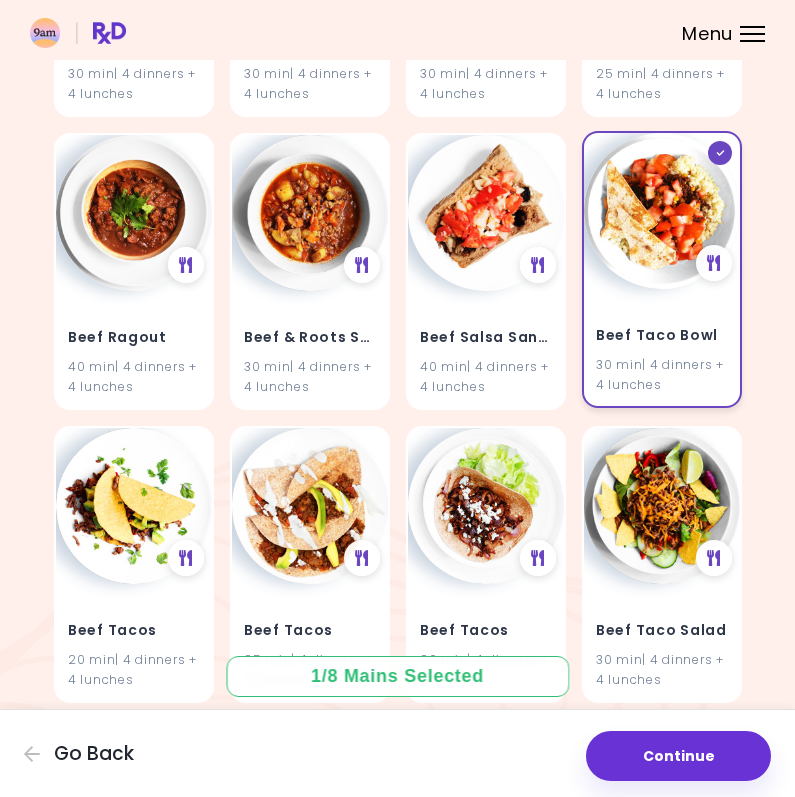 click at bounding box center [662, 211] 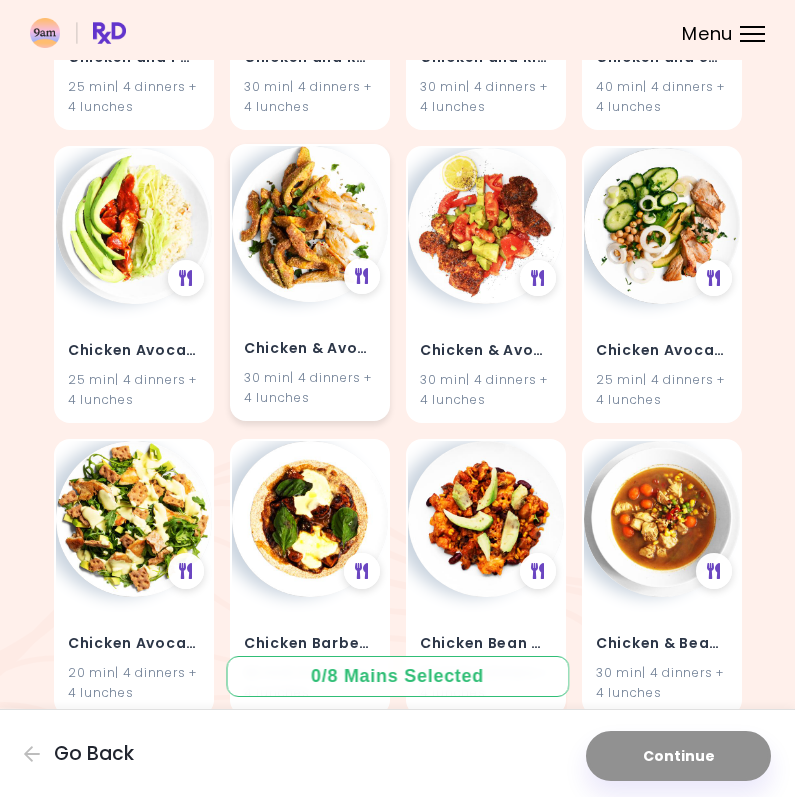 scroll, scrollTop: 14195, scrollLeft: 0, axis: vertical 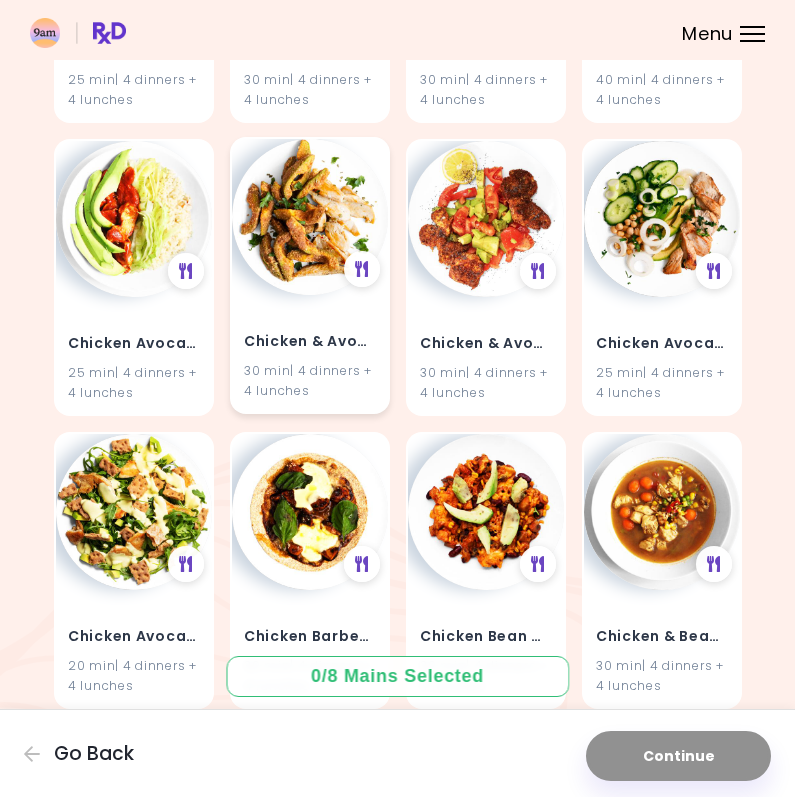 click at bounding box center [310, 217] 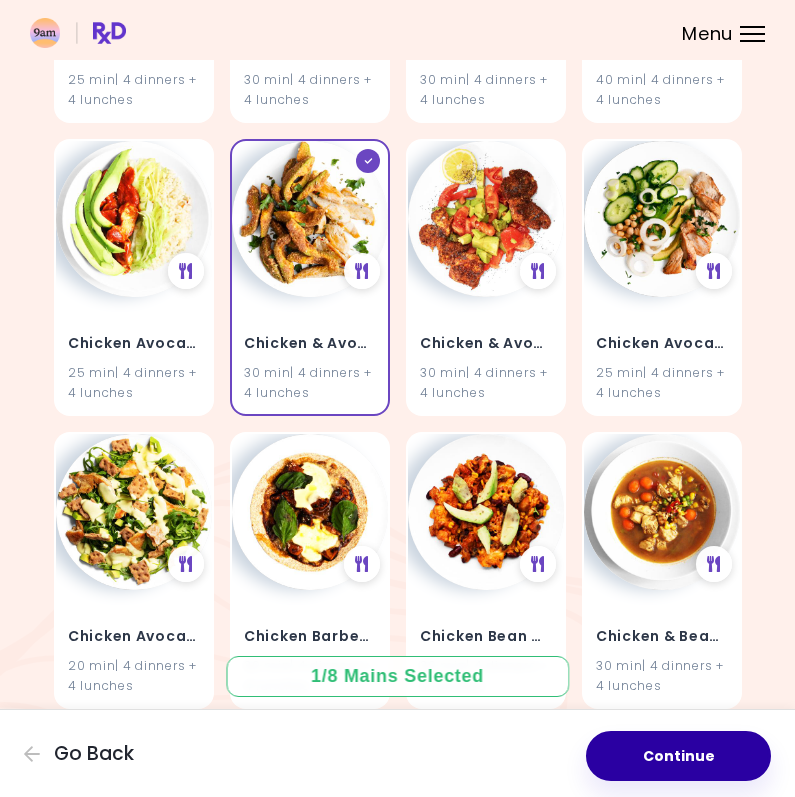 click on "Continue" at bounding box center (678, 756) 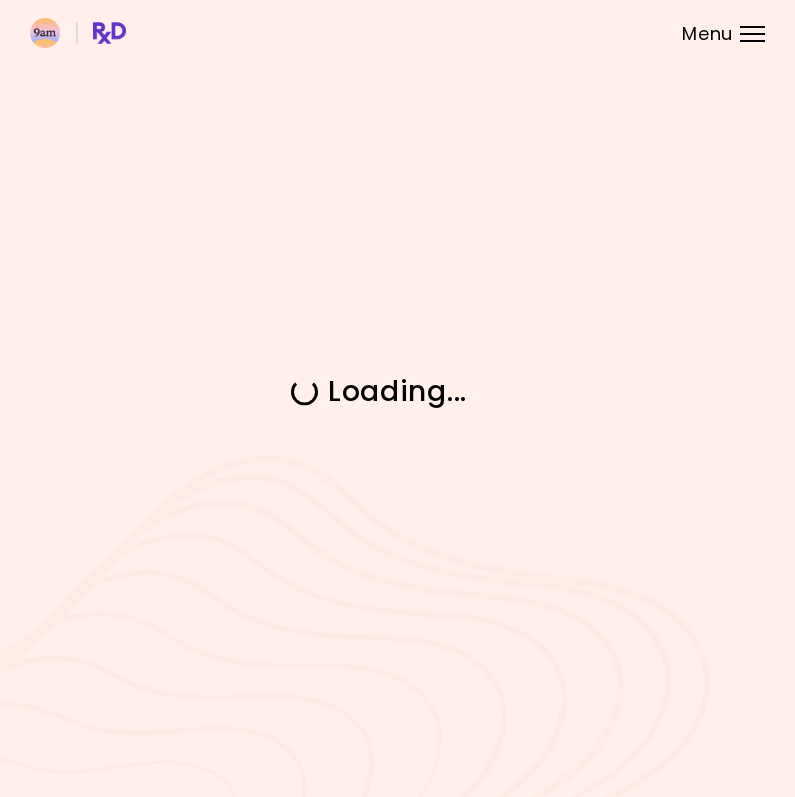 scroll, scrollTop: 0, scrollLeft: 0, axis: both 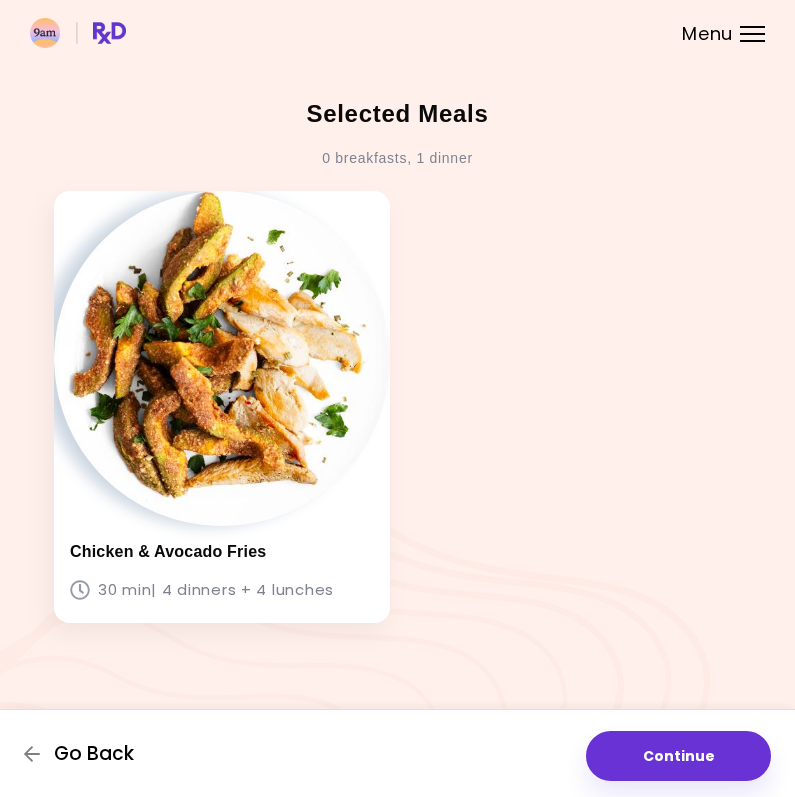 click on "Go Back" at bounding box center (94, 754) 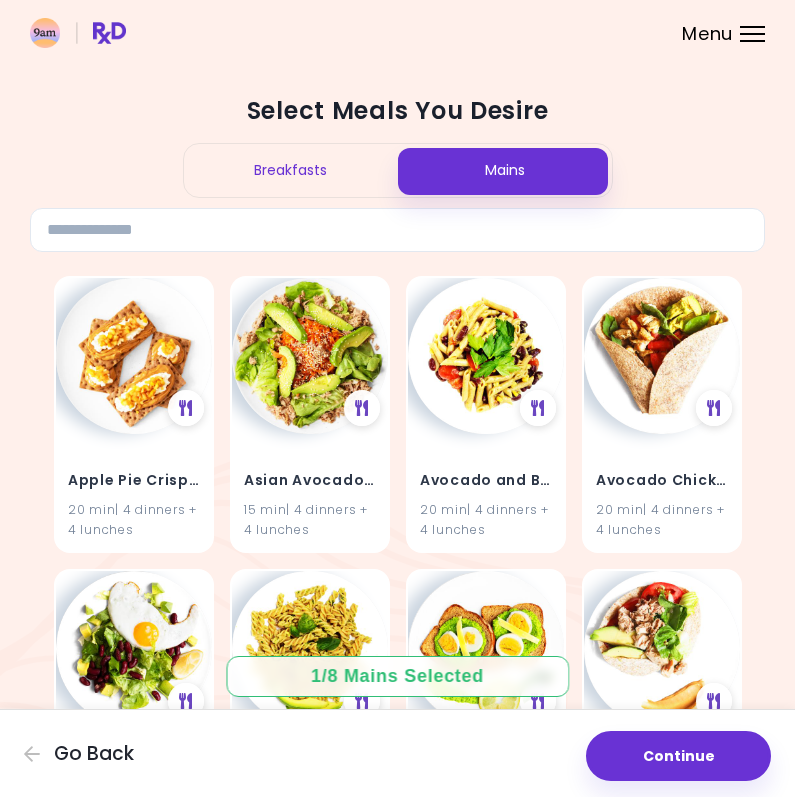 click on "Menu" at bounding box center (752, 34) 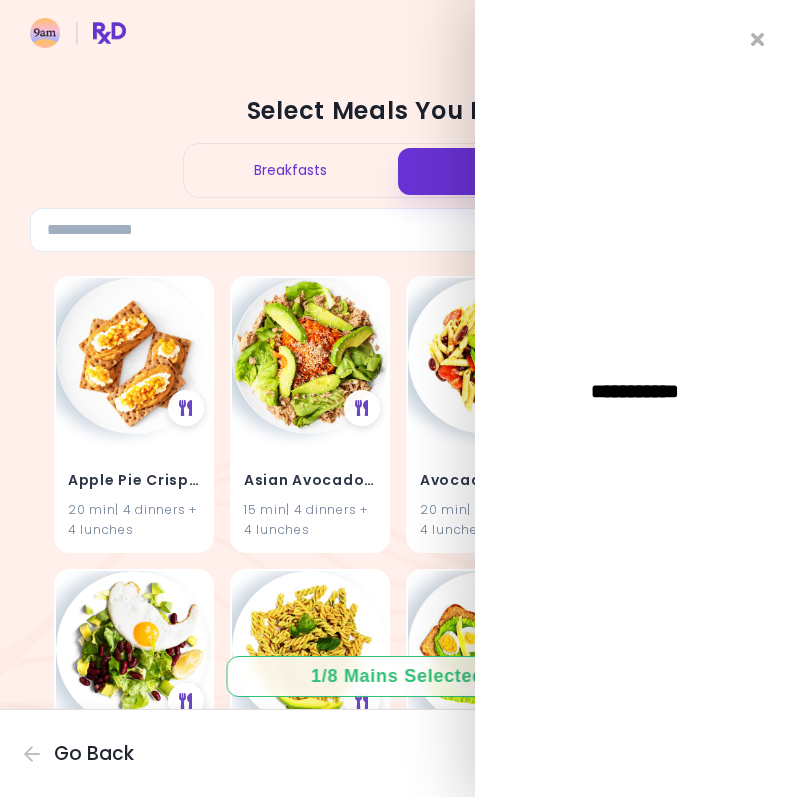 click on "**********" at bounding box center [635, 398] 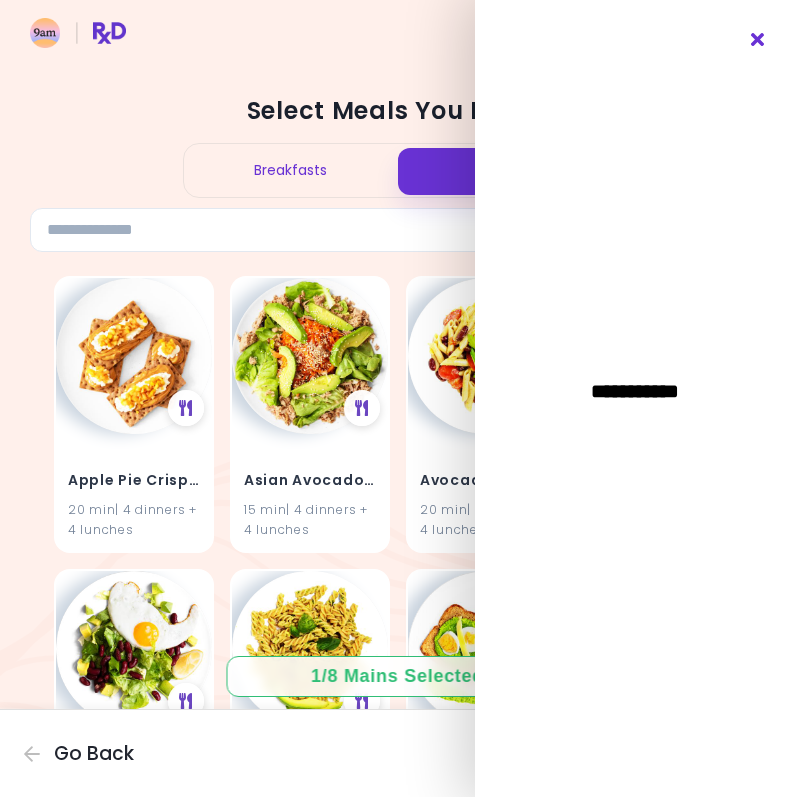 click at bounding box center (758, 40) 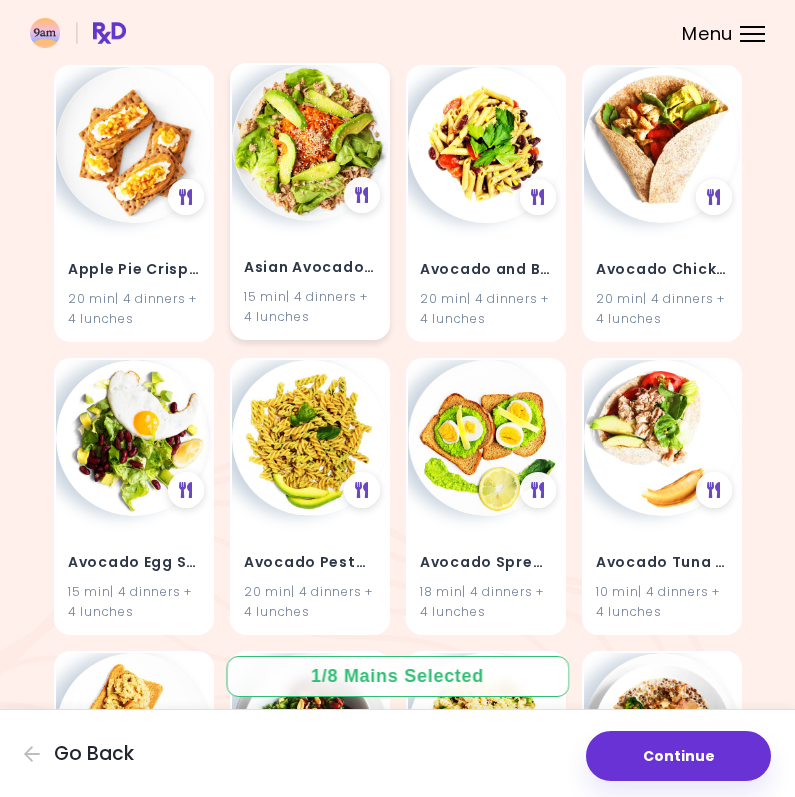 scroll, scrollTop: 241, scrollLeft: 0, axis: vertical 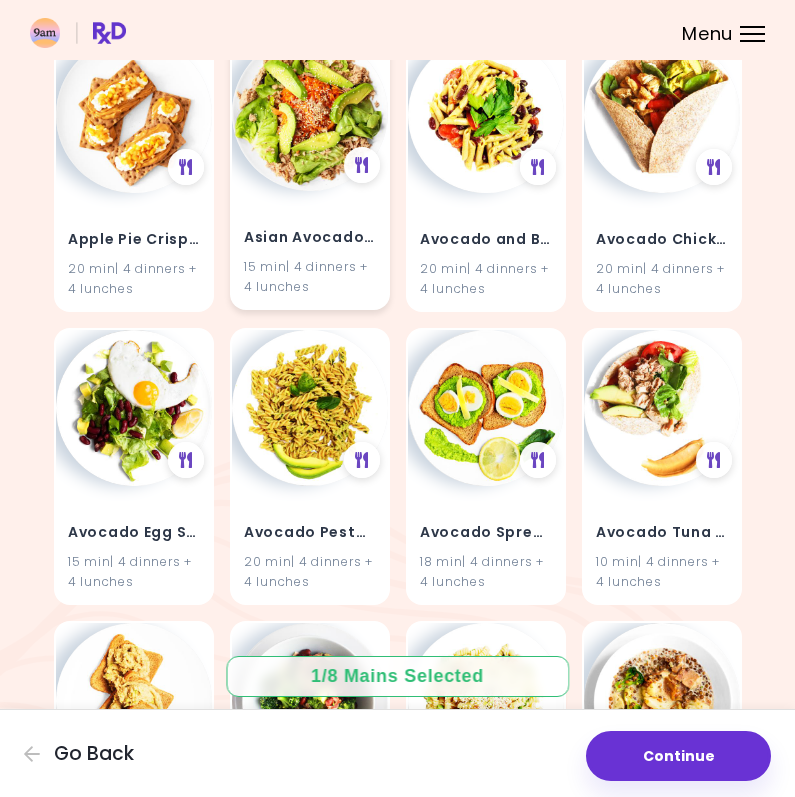 click at bounding box center (310, 113) 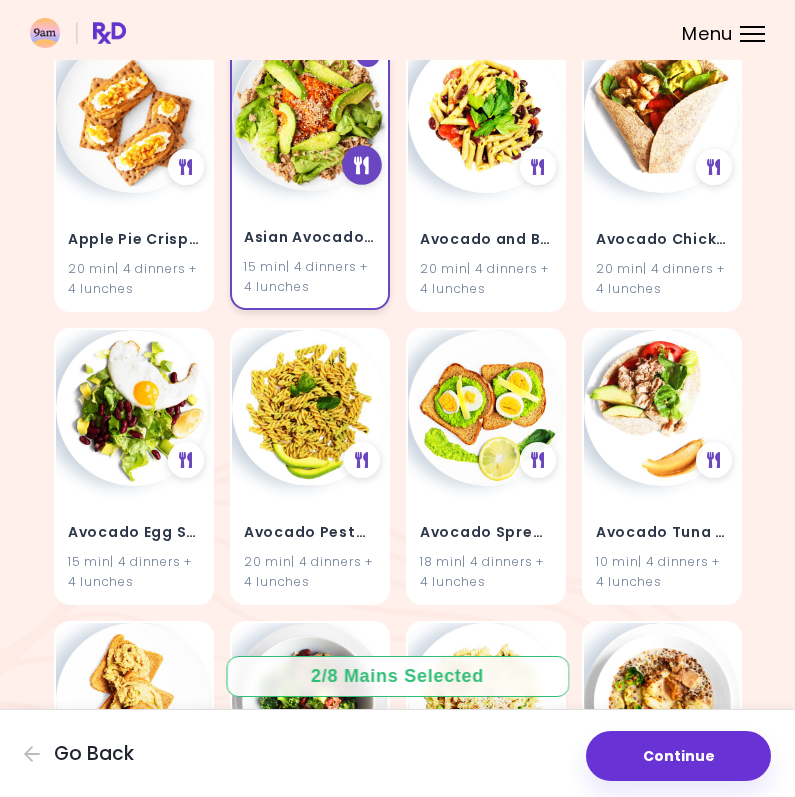 click at bounding box center (361, 165) 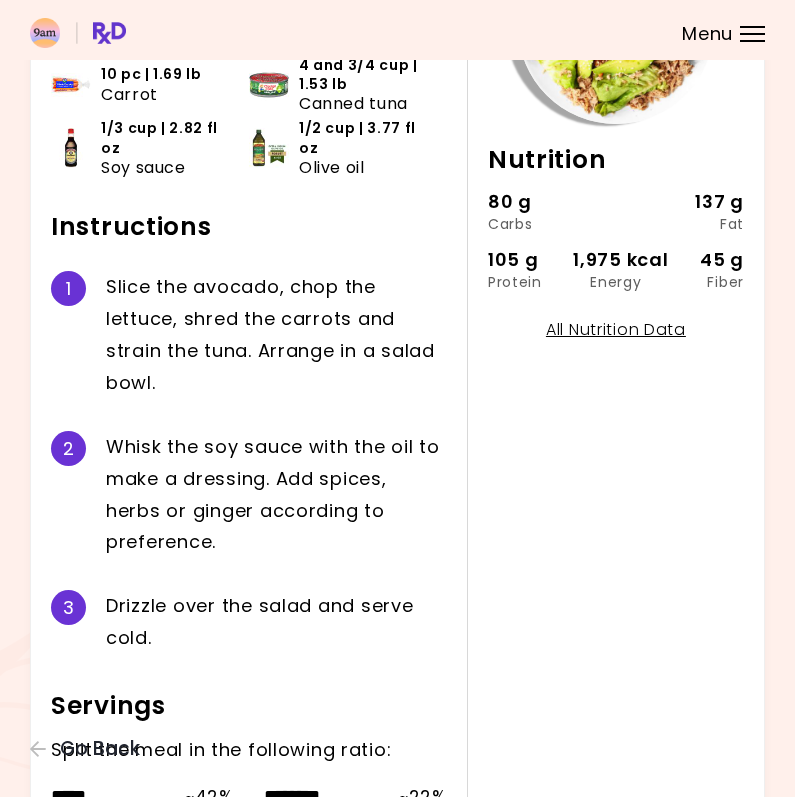 scroll, scrollTop: 244, scrollLeft: 0, axis: vertical 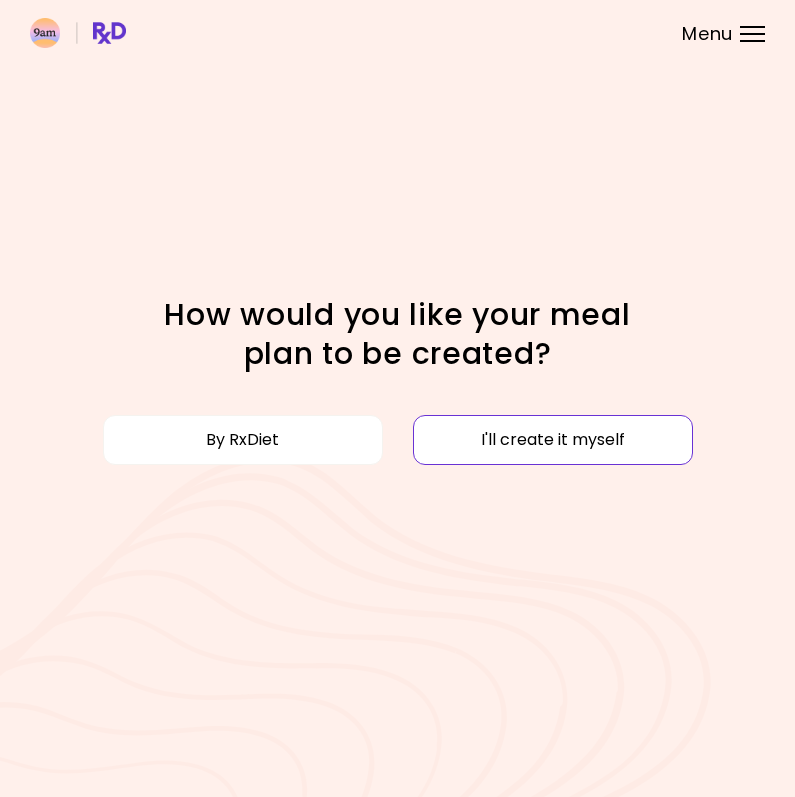 click on "I'll create it myself" at bounding box center [553, 440] 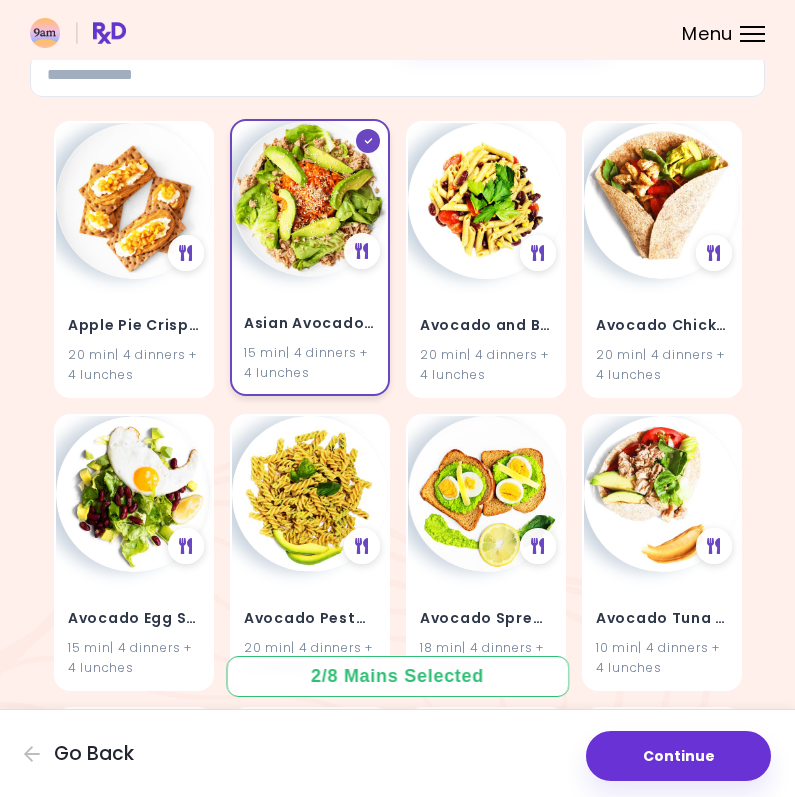 scroll, scrollTop: 157, scrollLeft: 0, axis: vertical 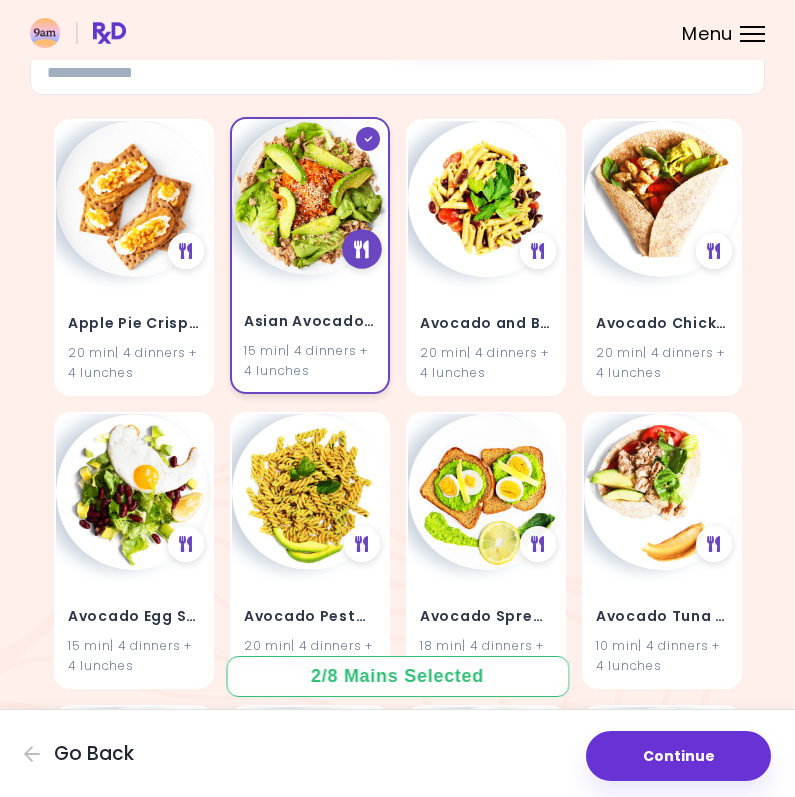 click at bounding box center (361, 249) 